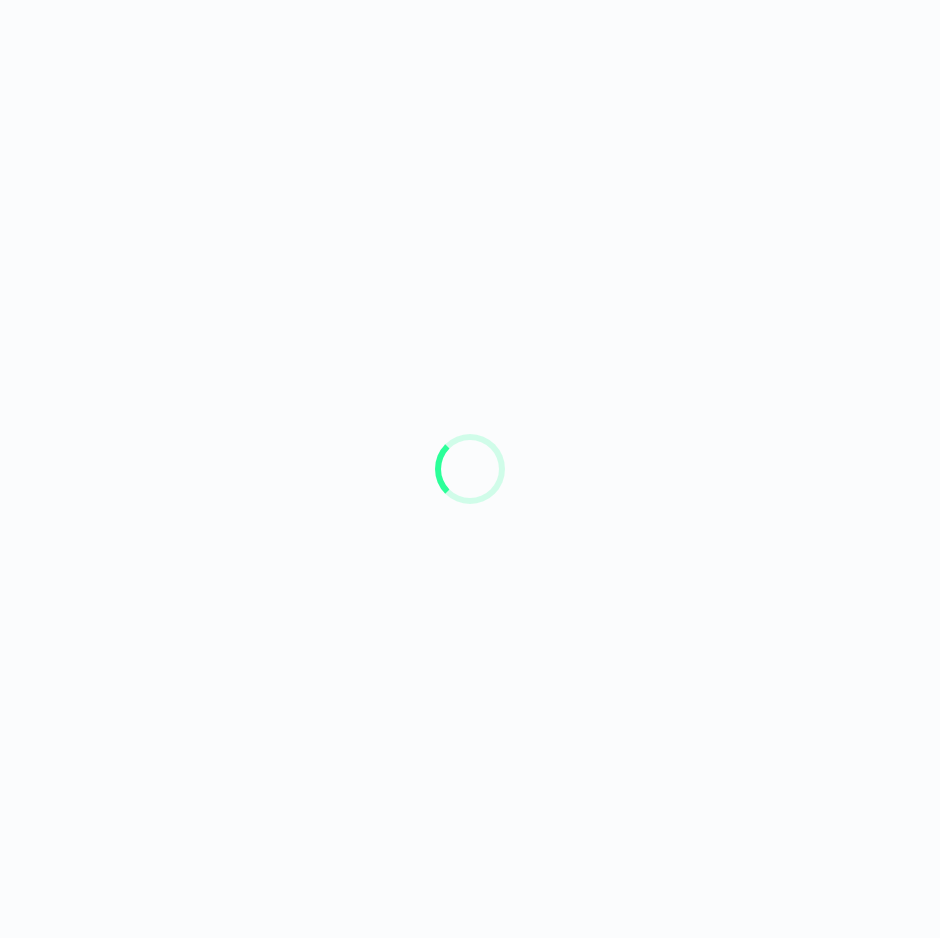 scroll, scrollTop: 0, scrollLeft: 0, axis: both 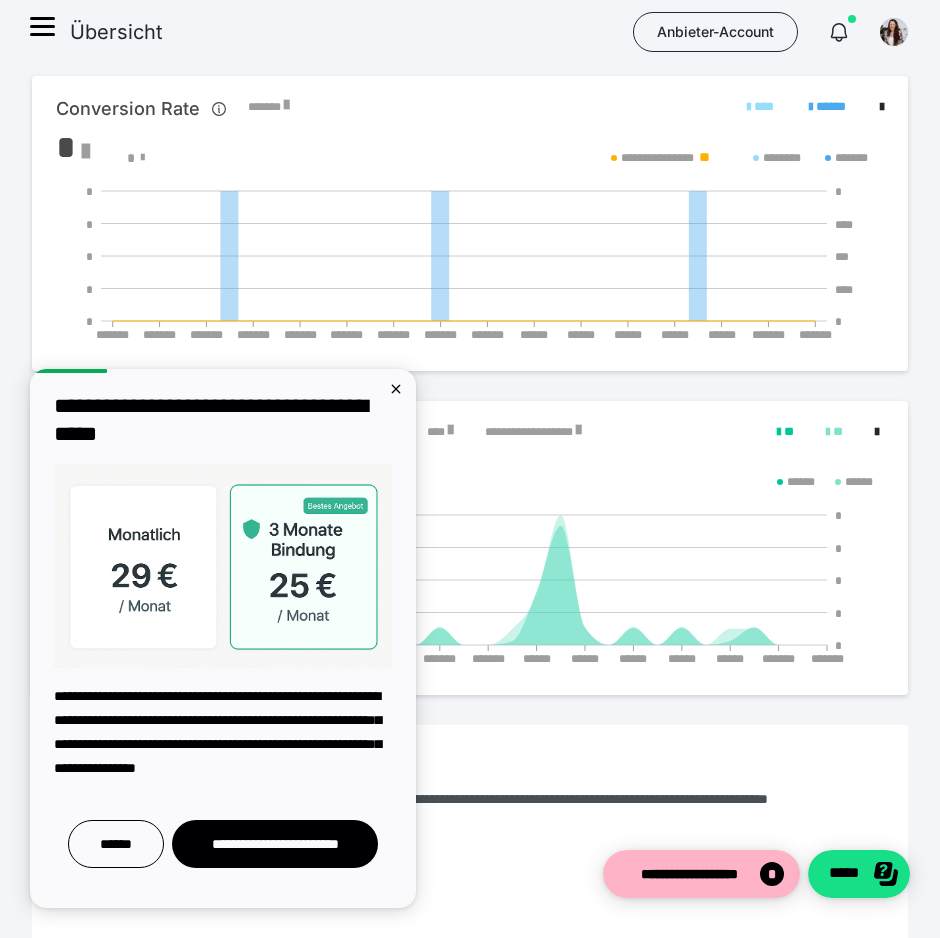 click 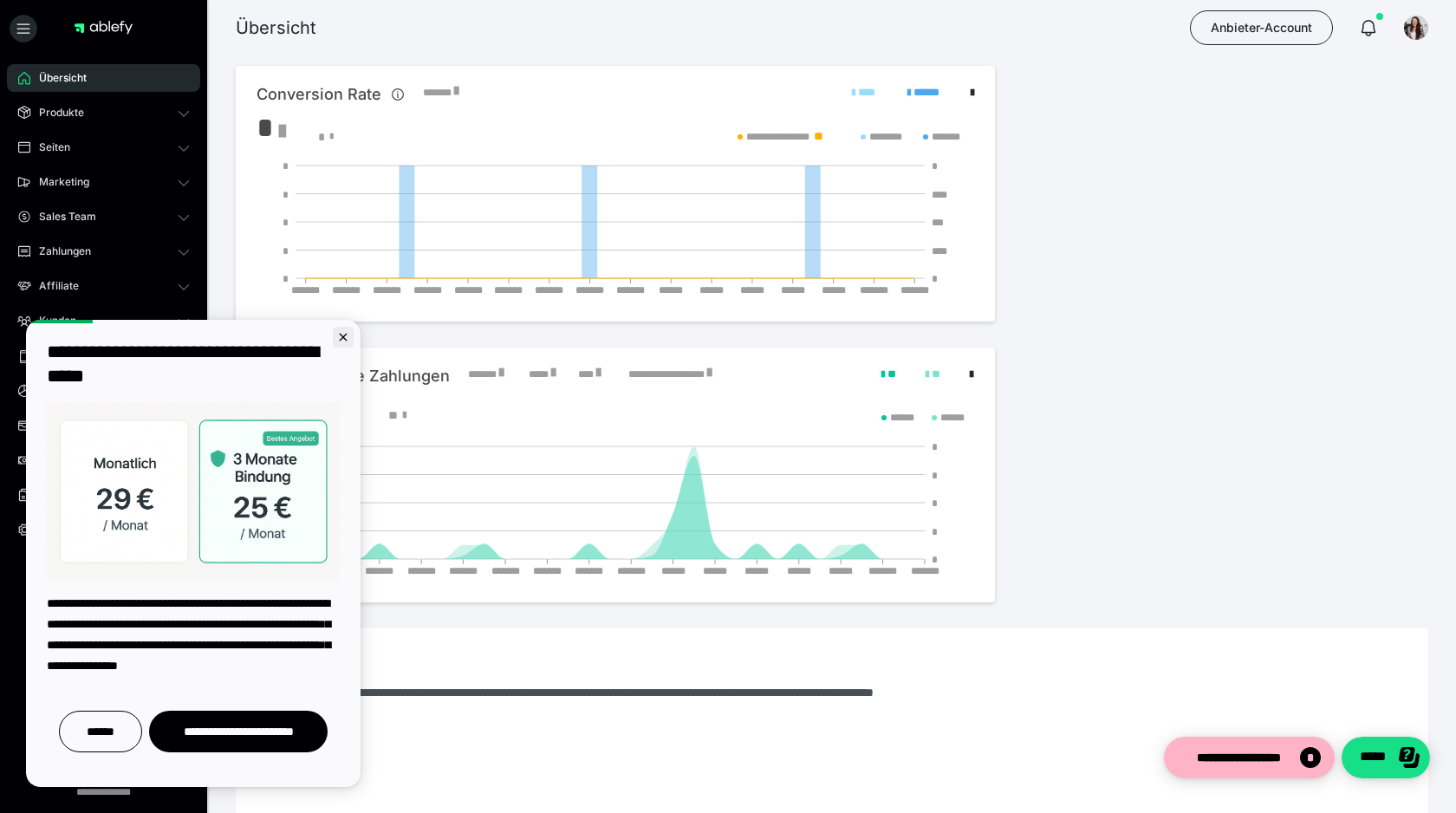 click 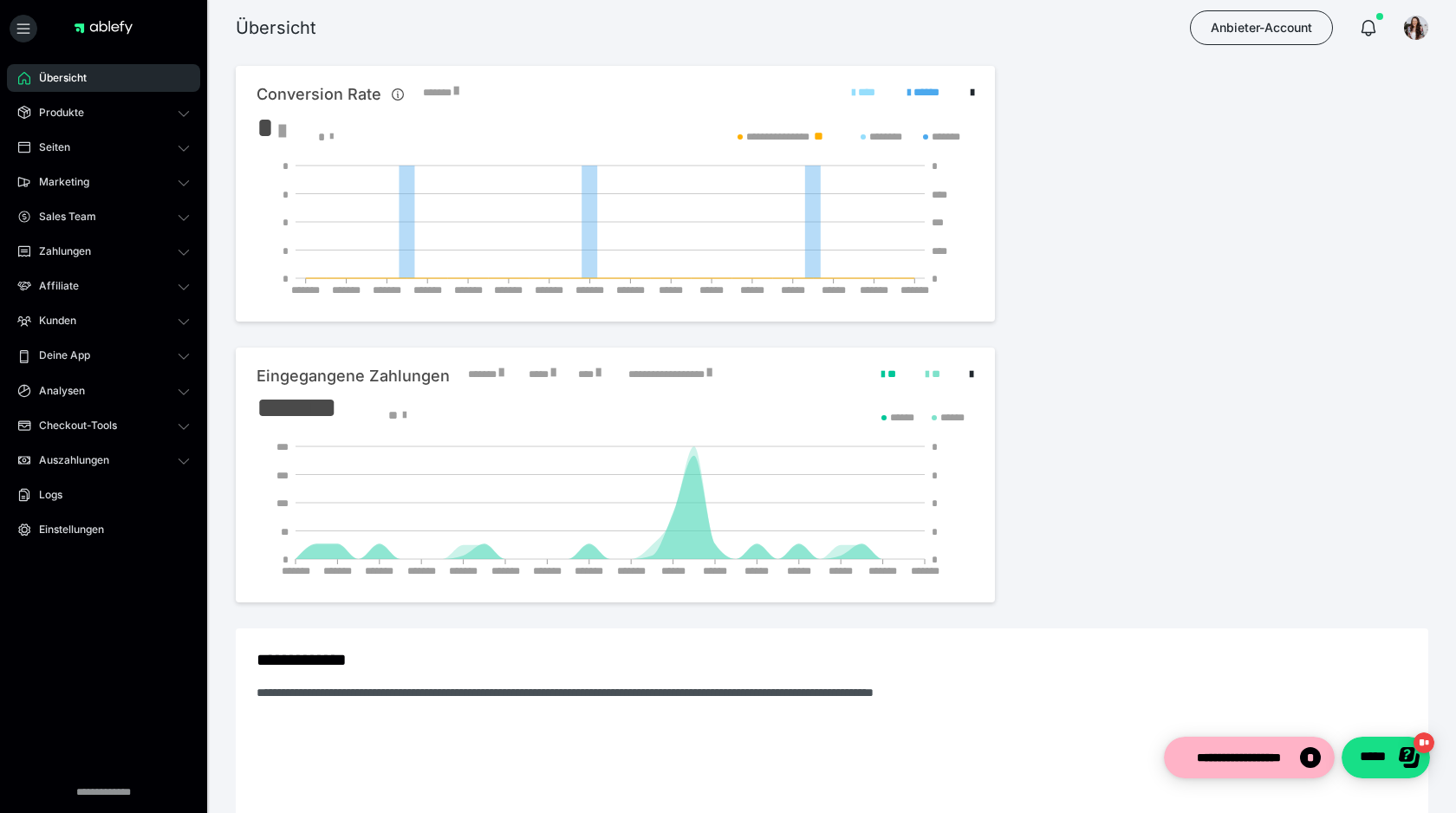 scroll, scrollTop: 0, scrollLeft: 0, axis: both 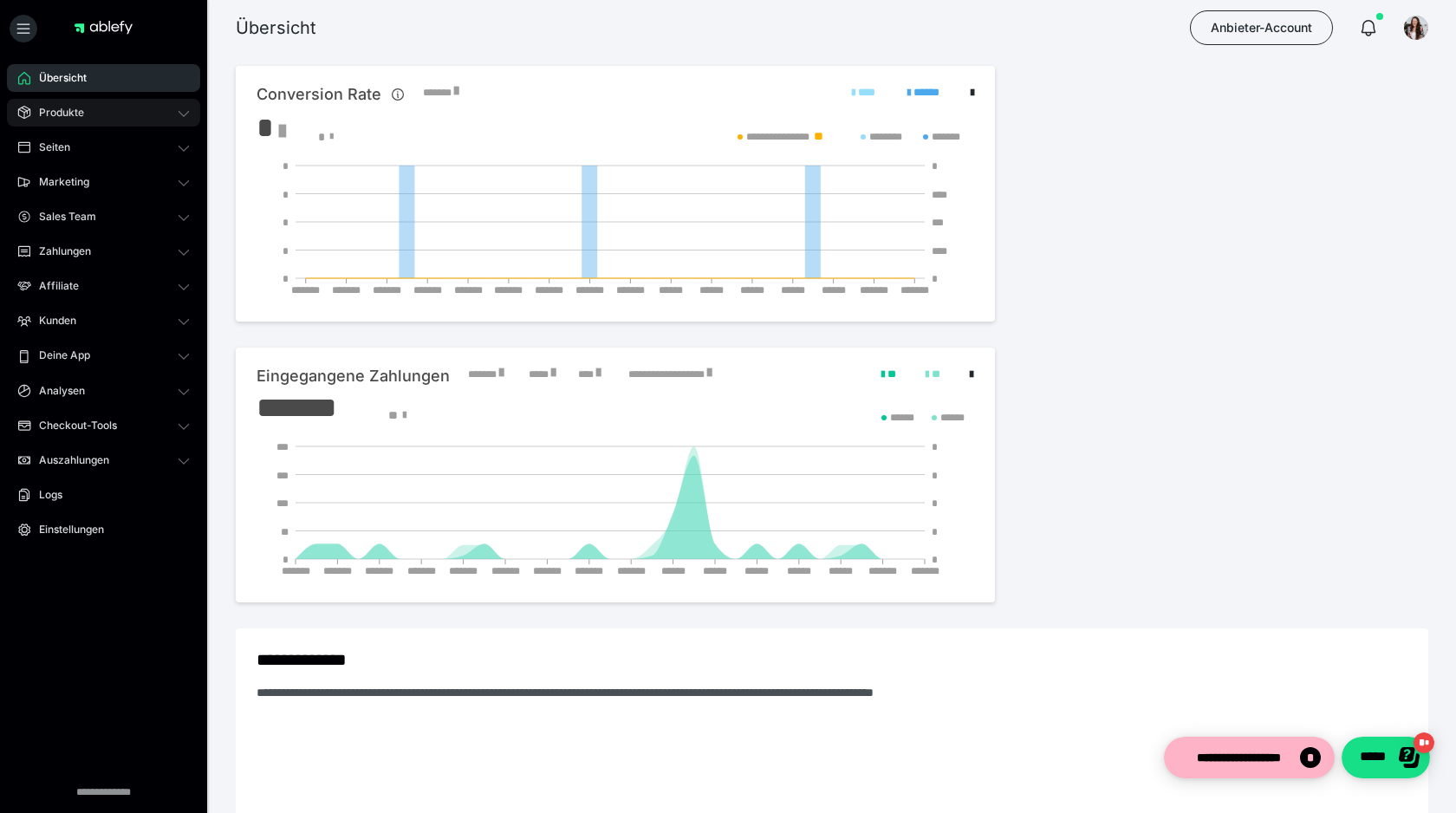 click on "Produkte" at bounding box center [103, 113] 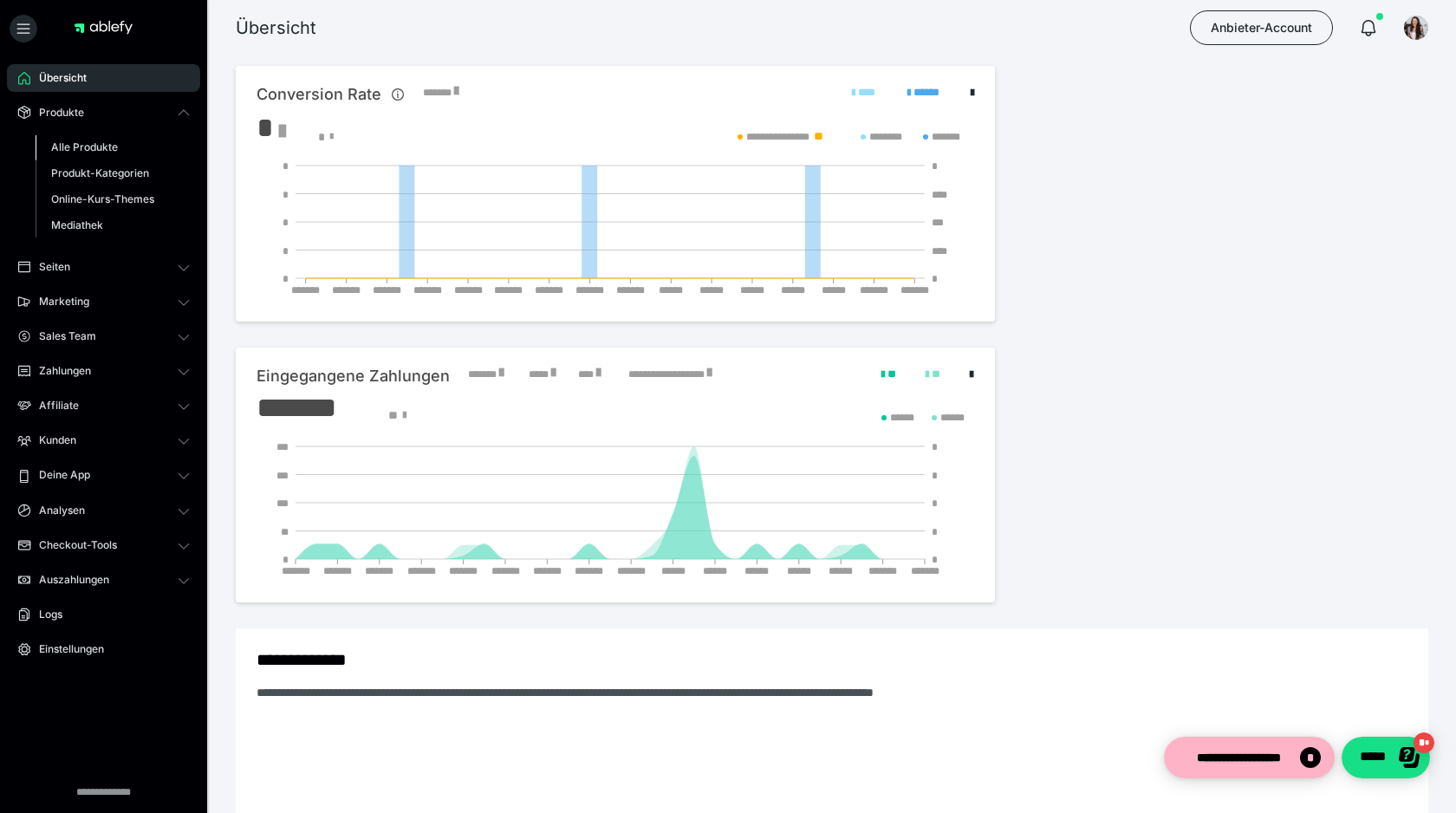 click on "Alle Produkte" at bounding box center [113, 147] 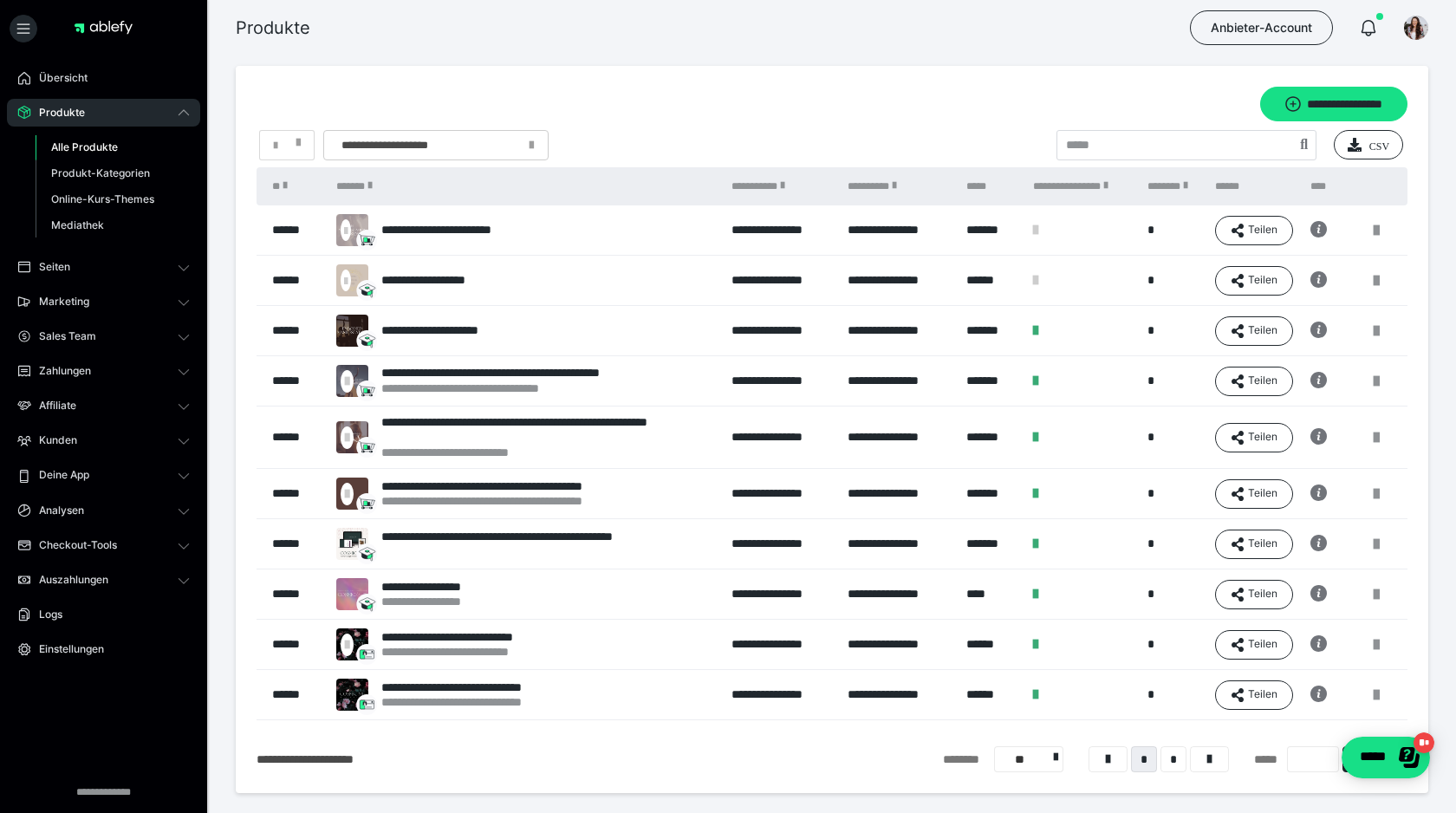 click on "**********" at bounding box center [388, 146] 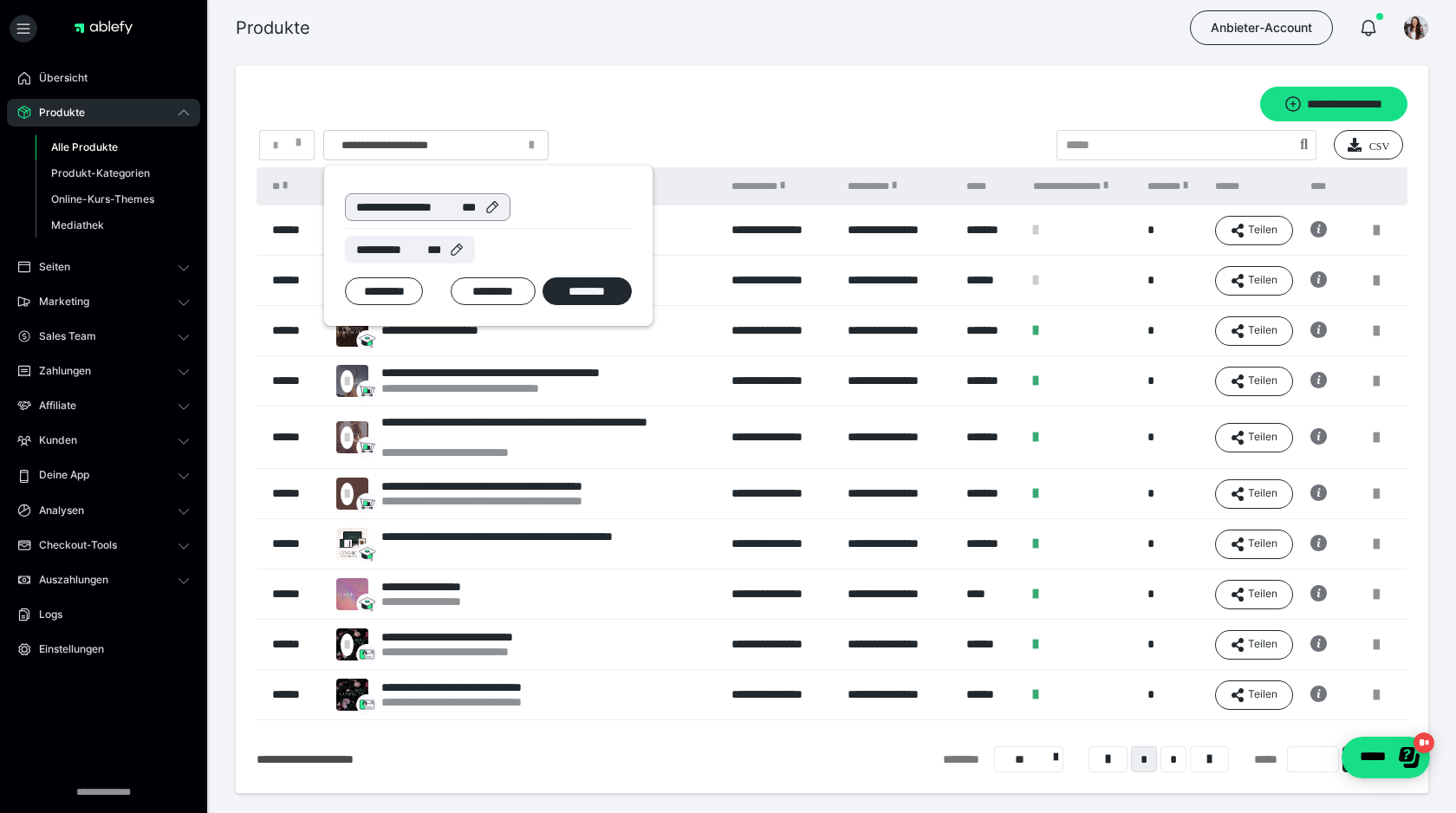 click on "**********" at bounding box center (409, 207) 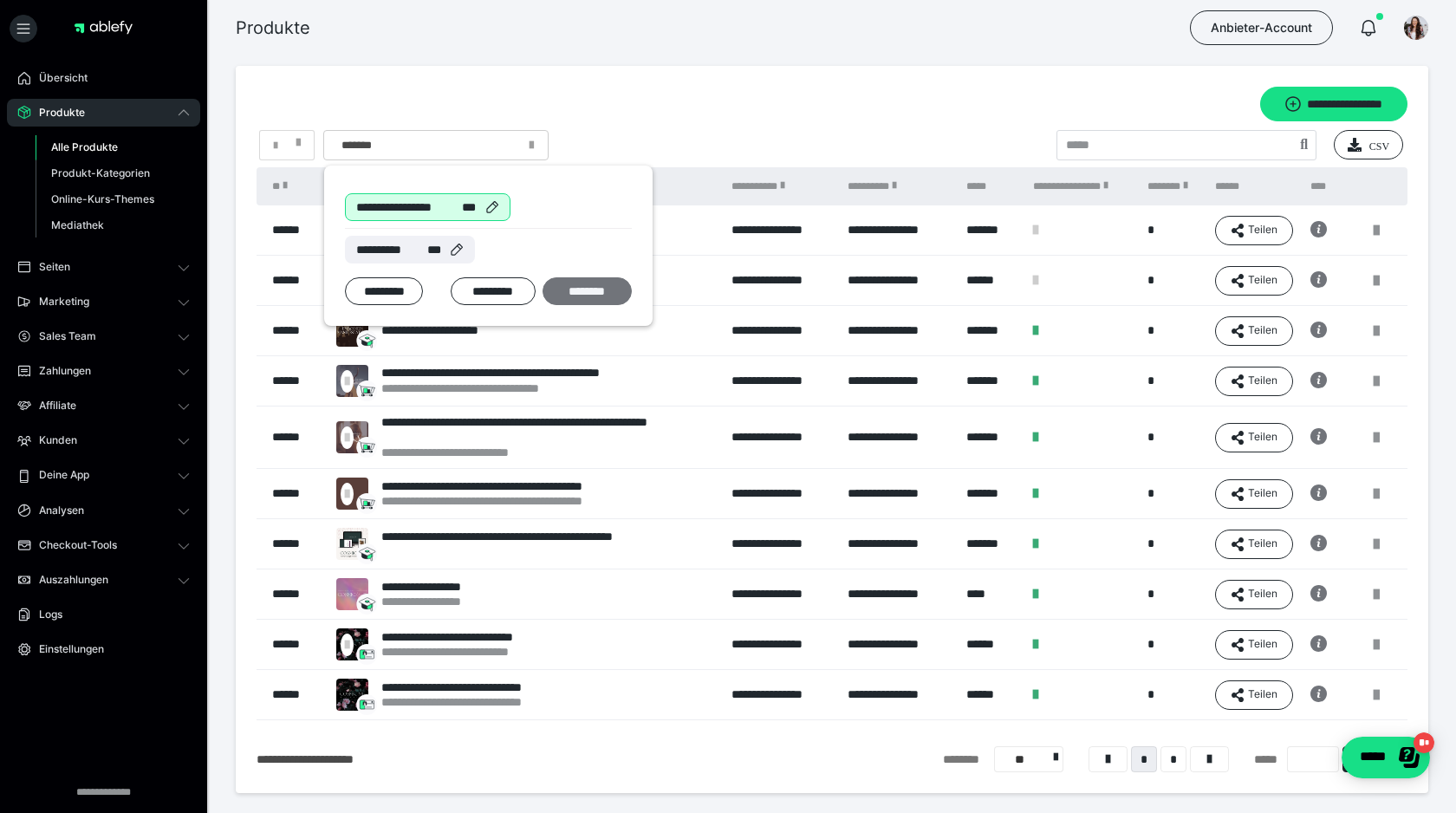 click on "********" at bounding box center (587, 291) 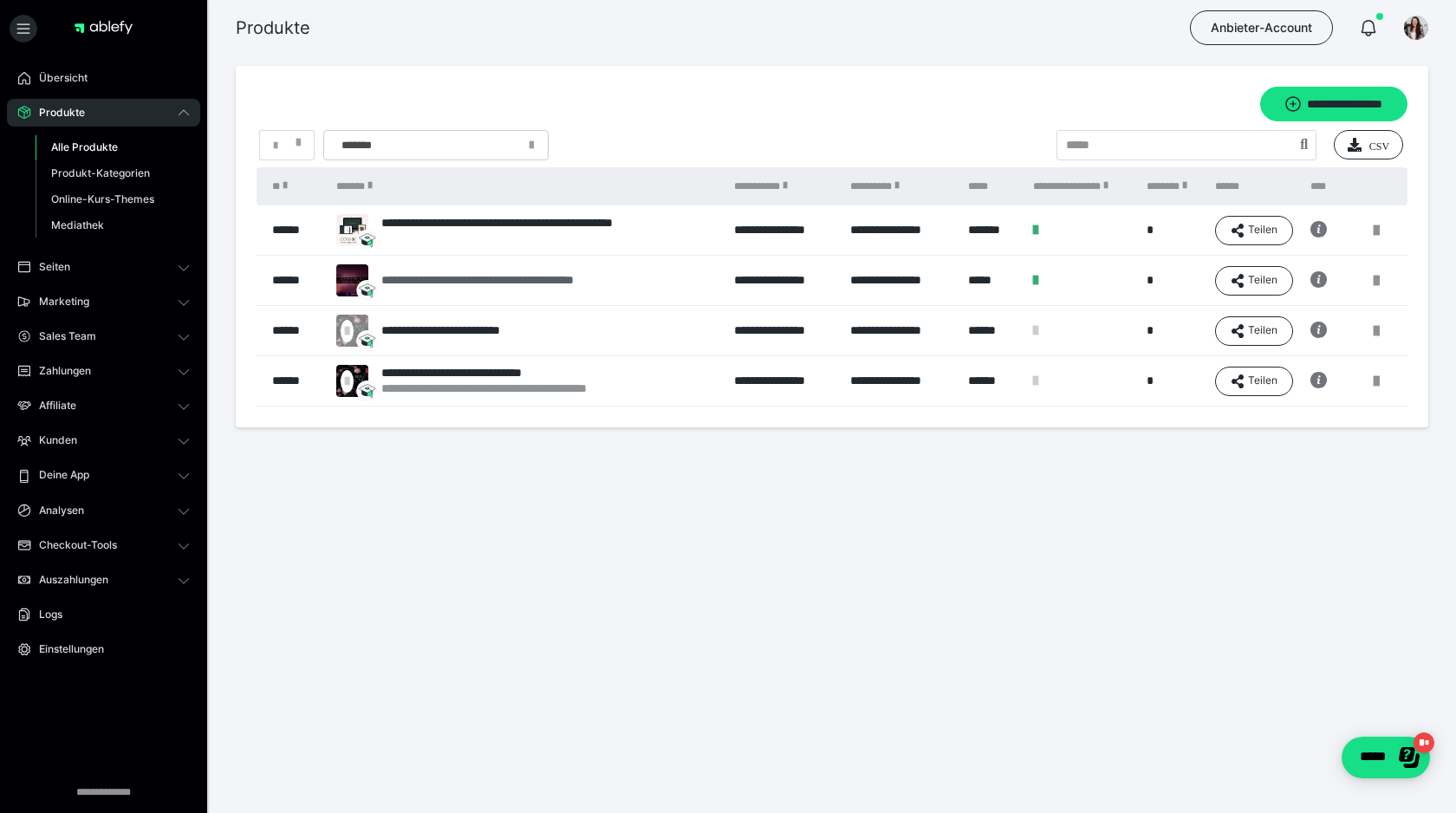 click on "**********" at bounding box center [495, 280] 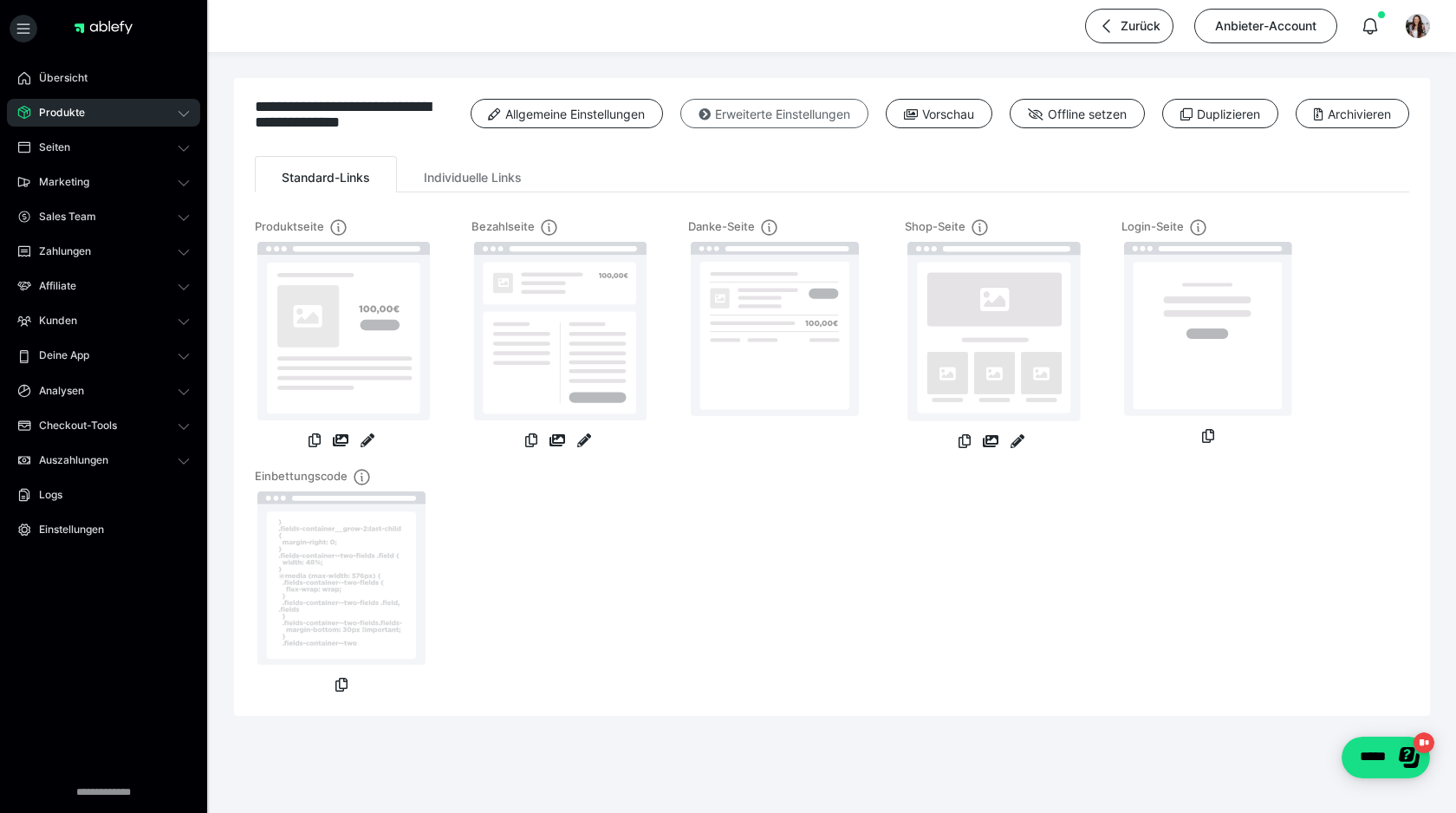 click on "Erweiterte Einstellungen" at bounding box center (774, 114) 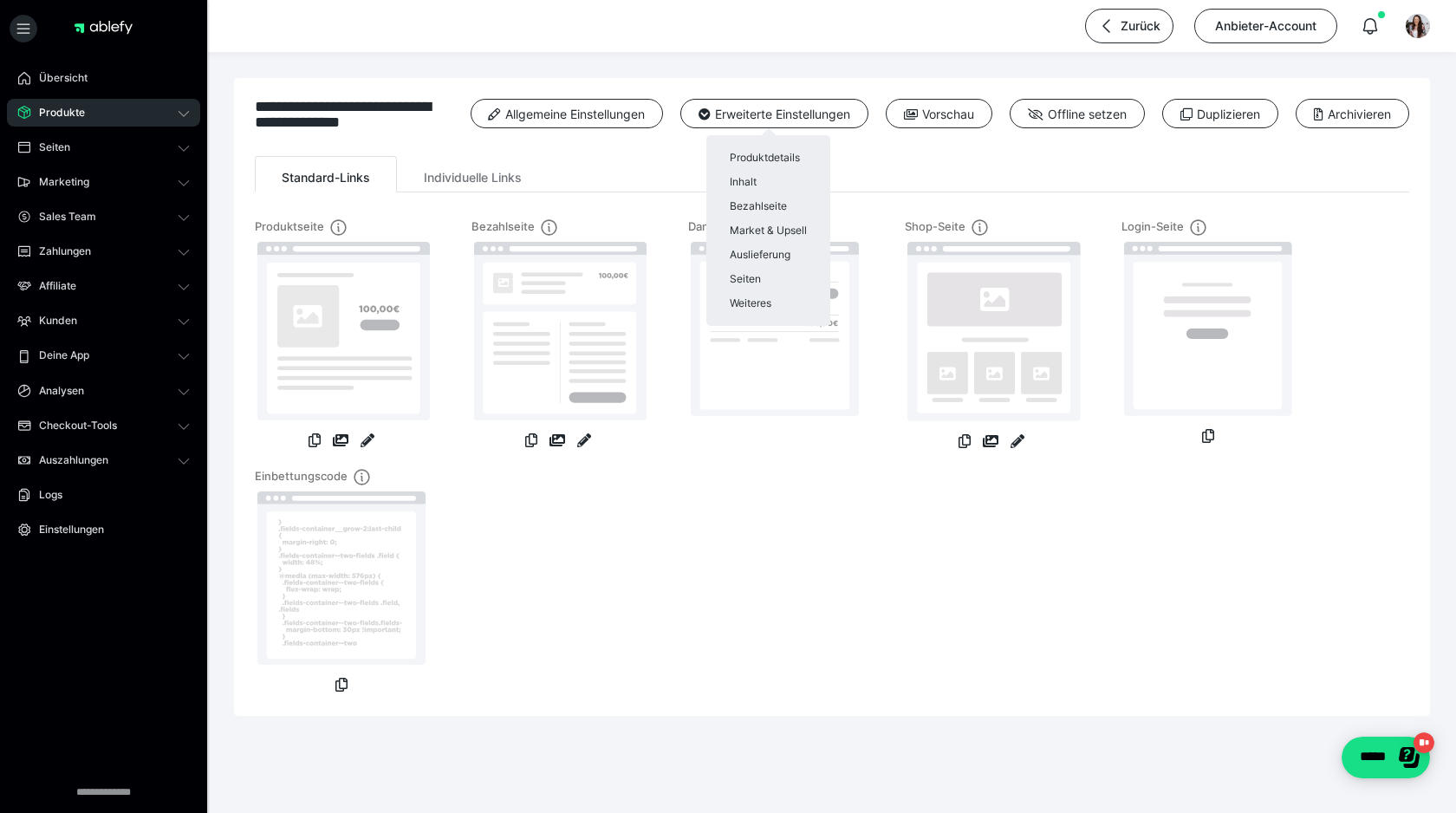 click at bounding box center [728, 406] 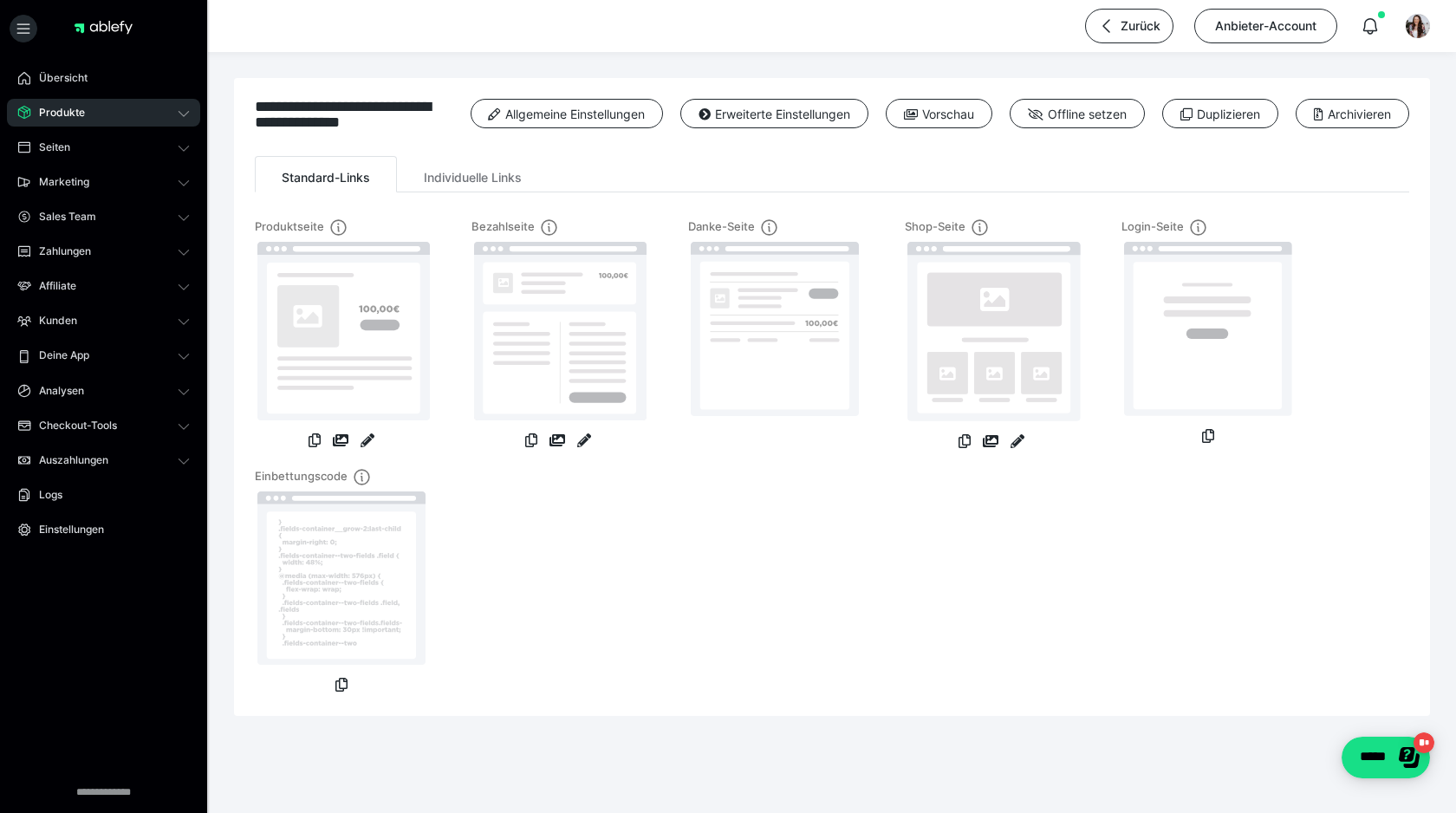 click on "Erweiterte Einstellungen" at bounding box center [774, 114] 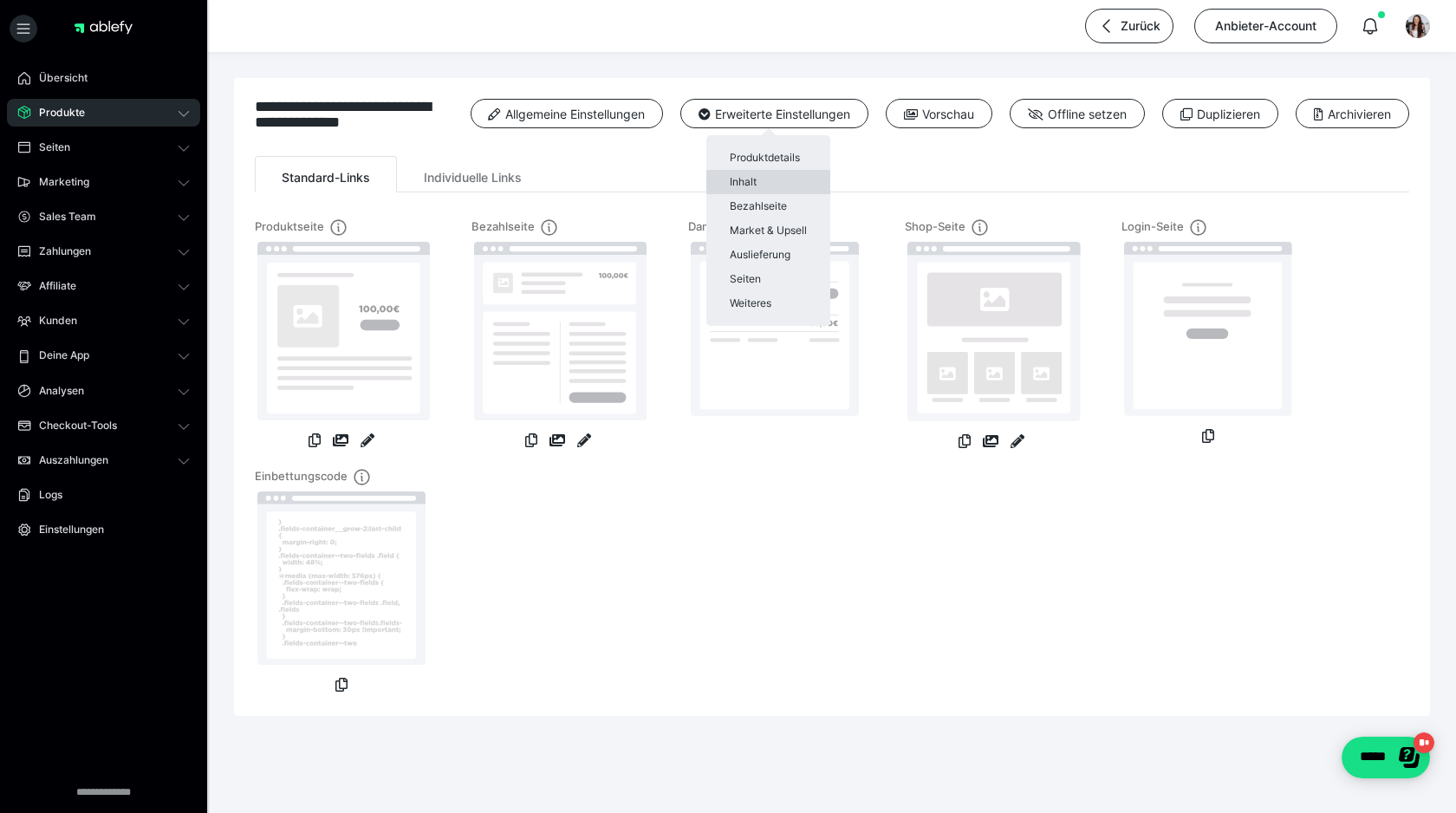 click on "Inhalt" at bounding box center [768, 182] 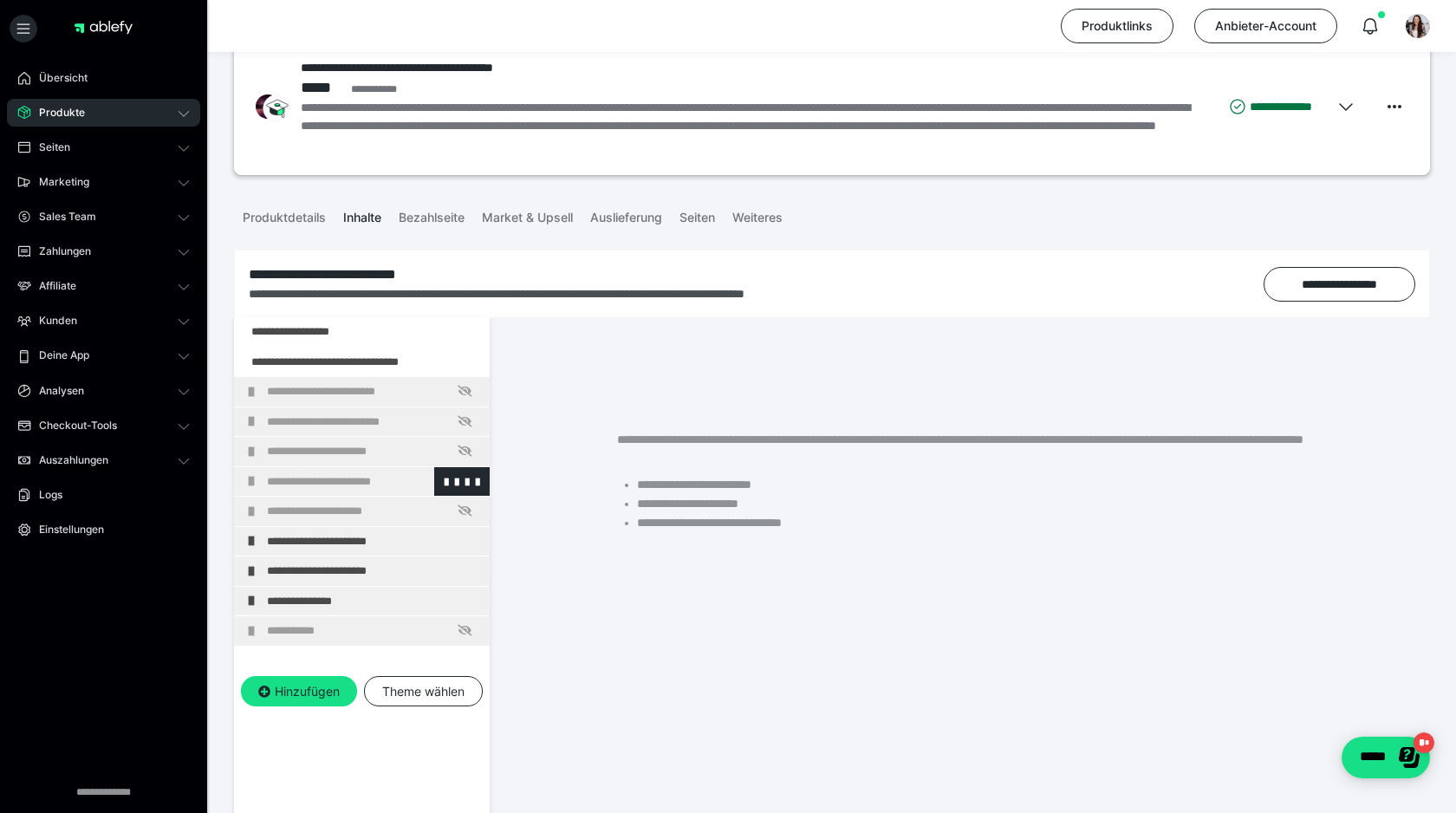 scroll, scrollTop: 48, scrollLeft: 0, axis: vertical 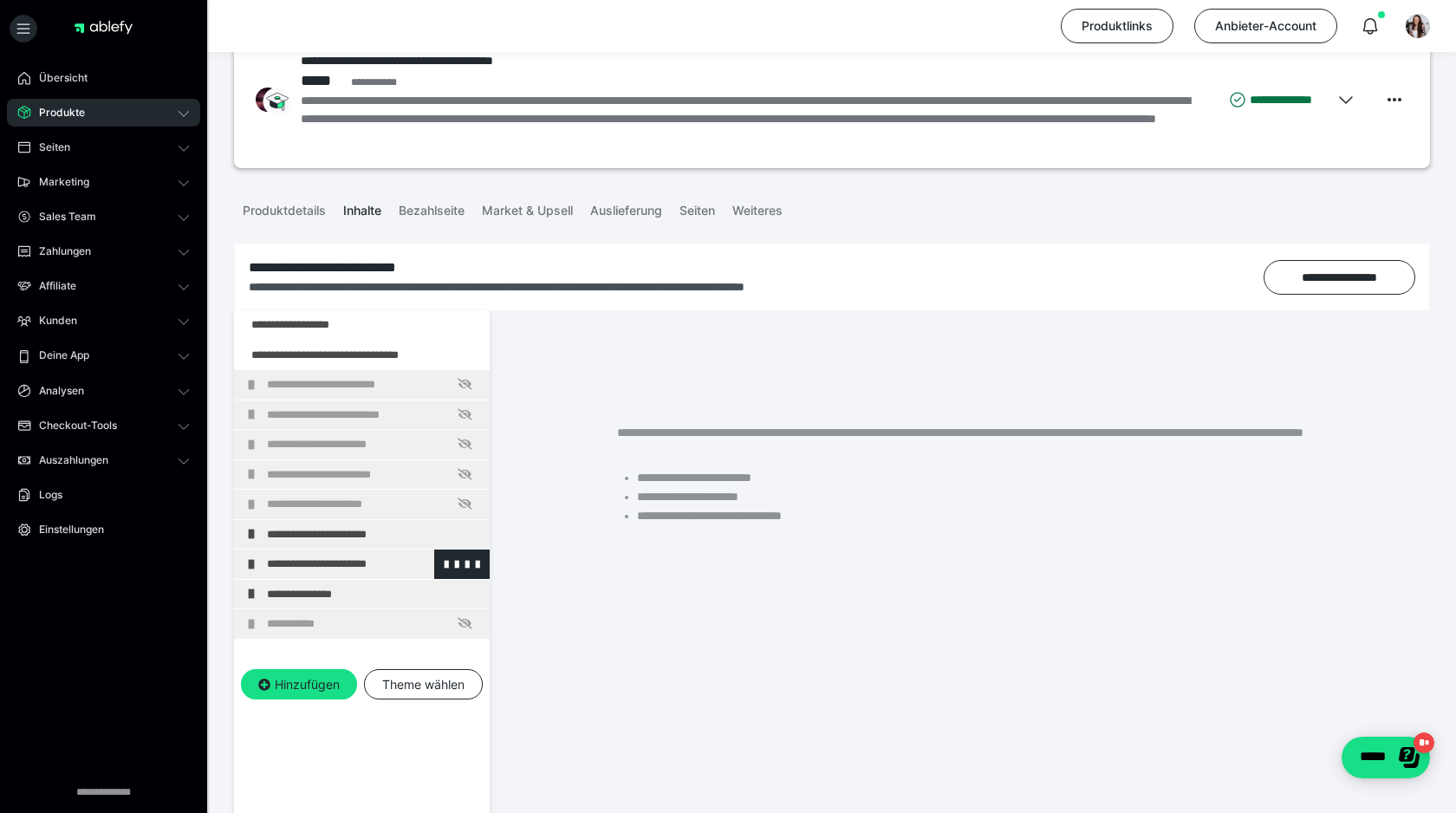 click on "**********" at bounding box center [374, 564] 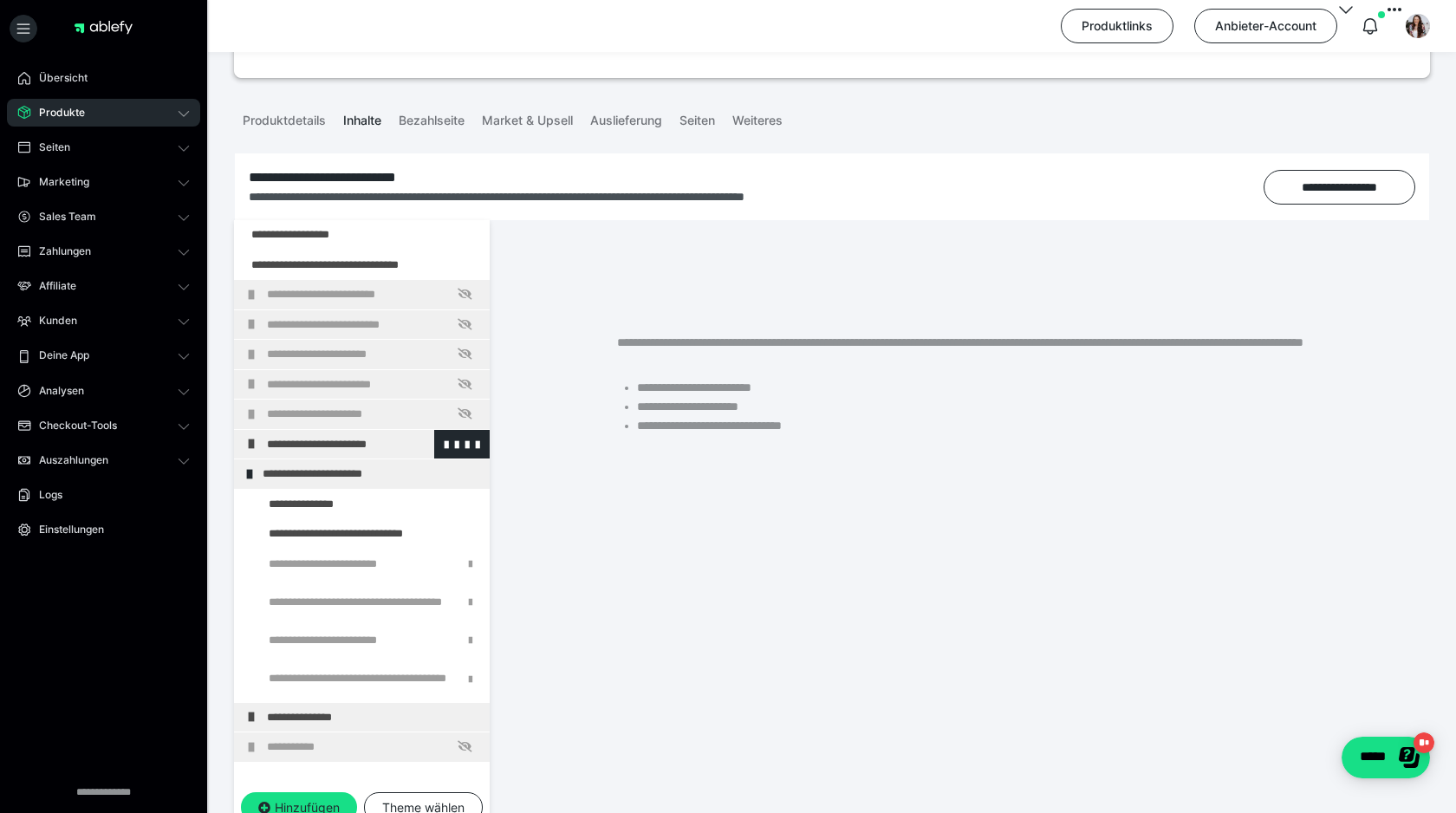 scroll, scrollTop: 166, scrollLeft: 0, axis: vertical 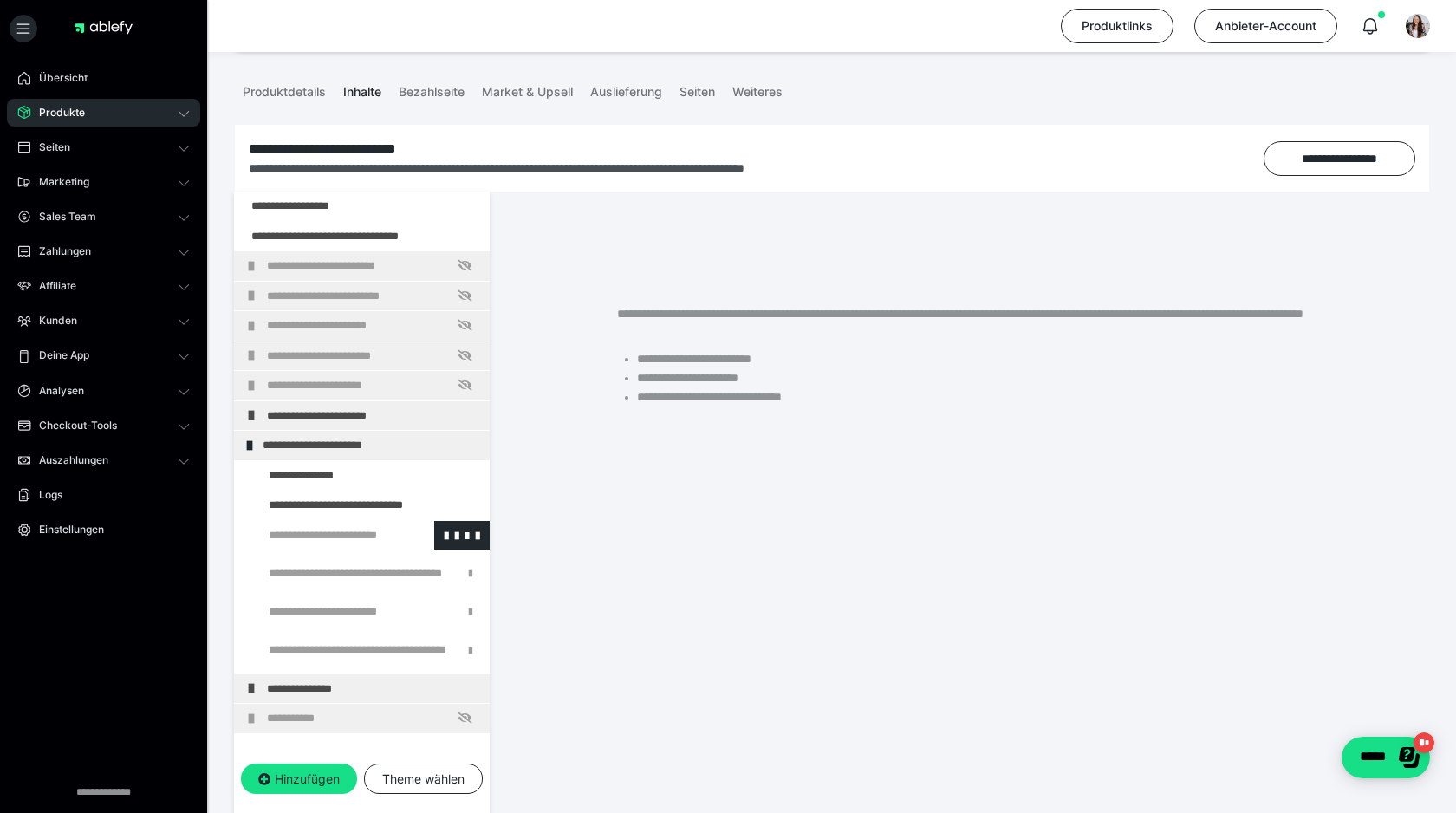 click at bounding box center (325, 536) 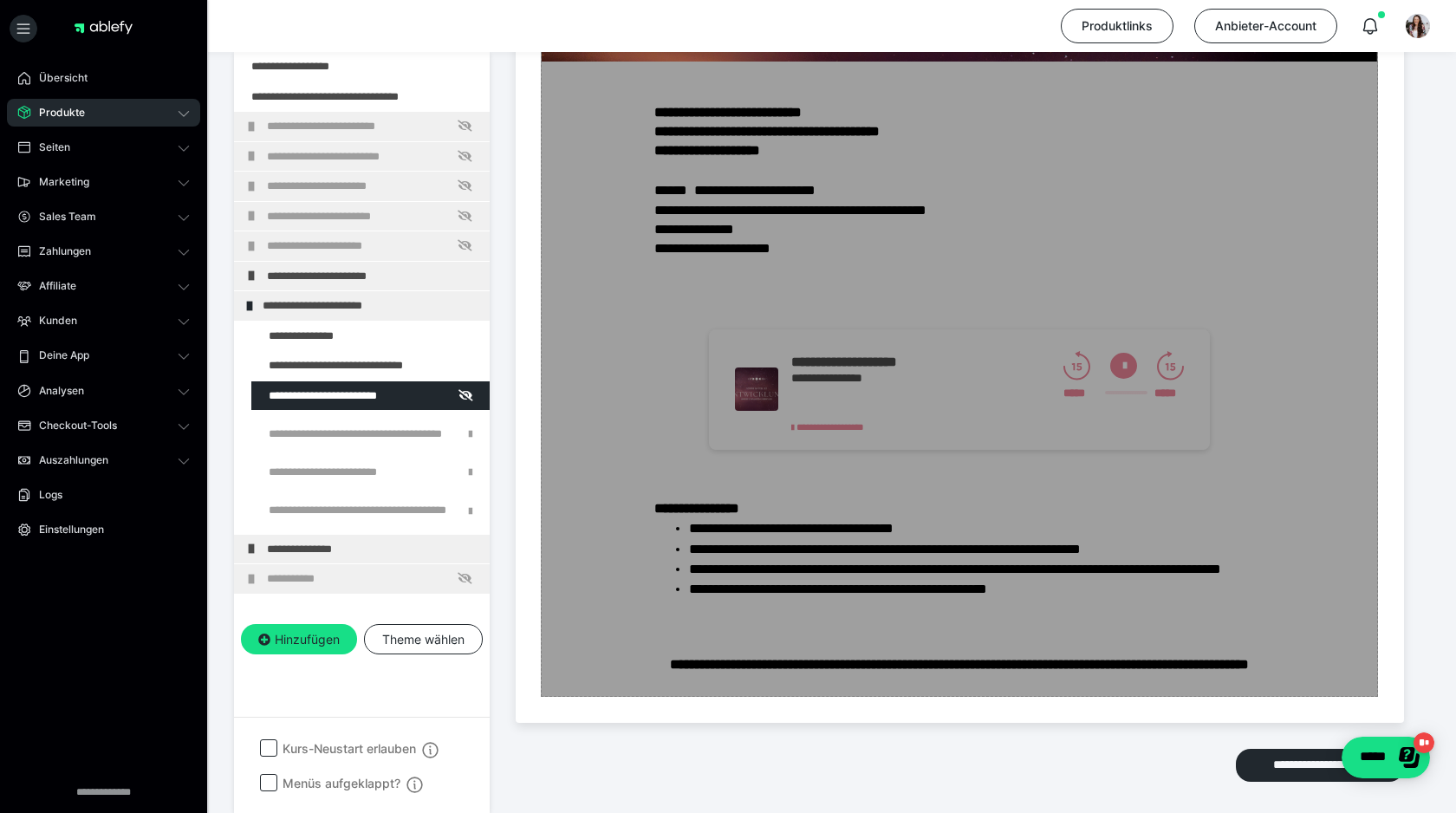 scroll, scrollTop: 859, scrollLeft: 0, axis: vertical 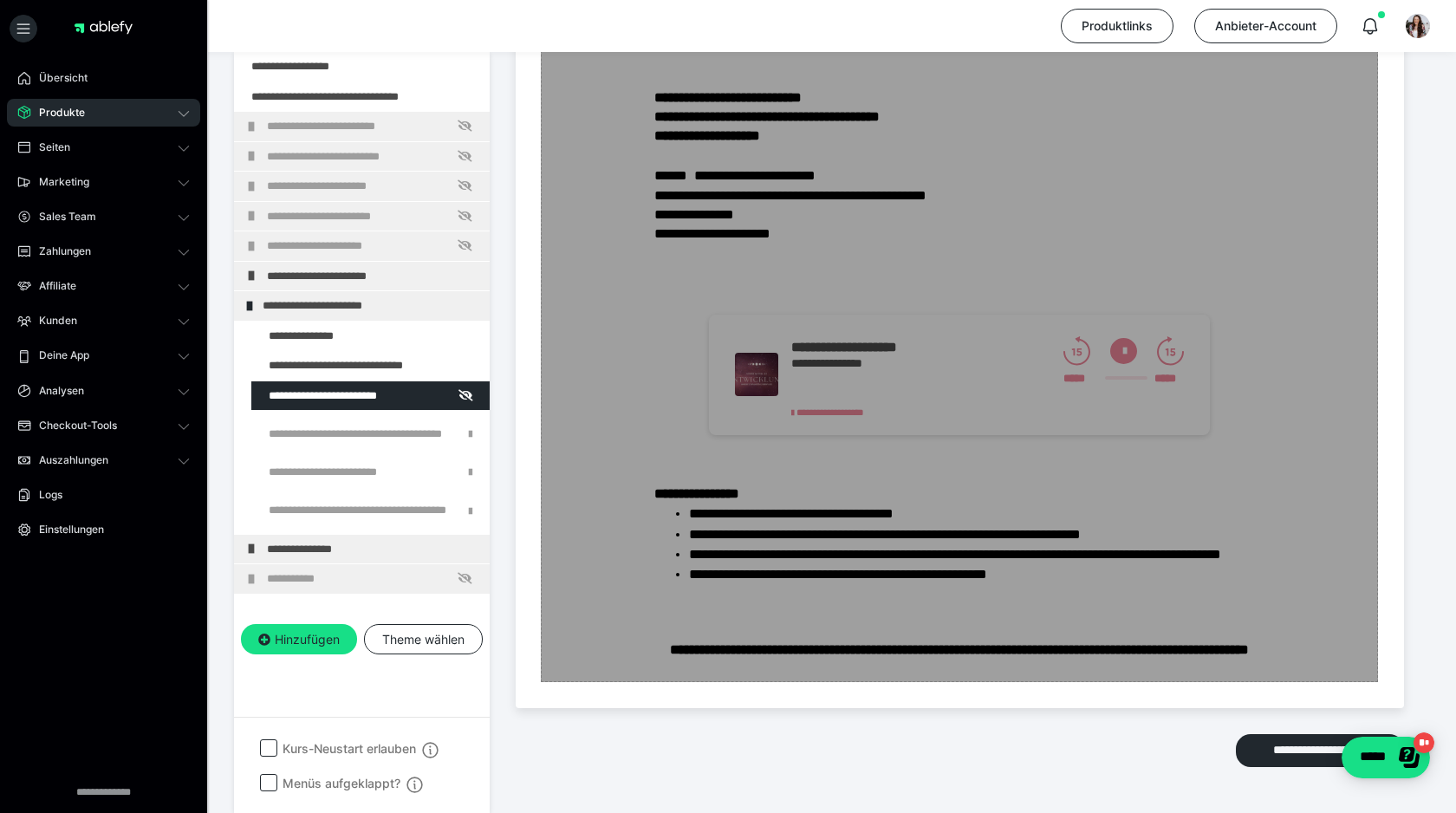 click on "Zum Pagebuilder" at bounding box center (959, 233) 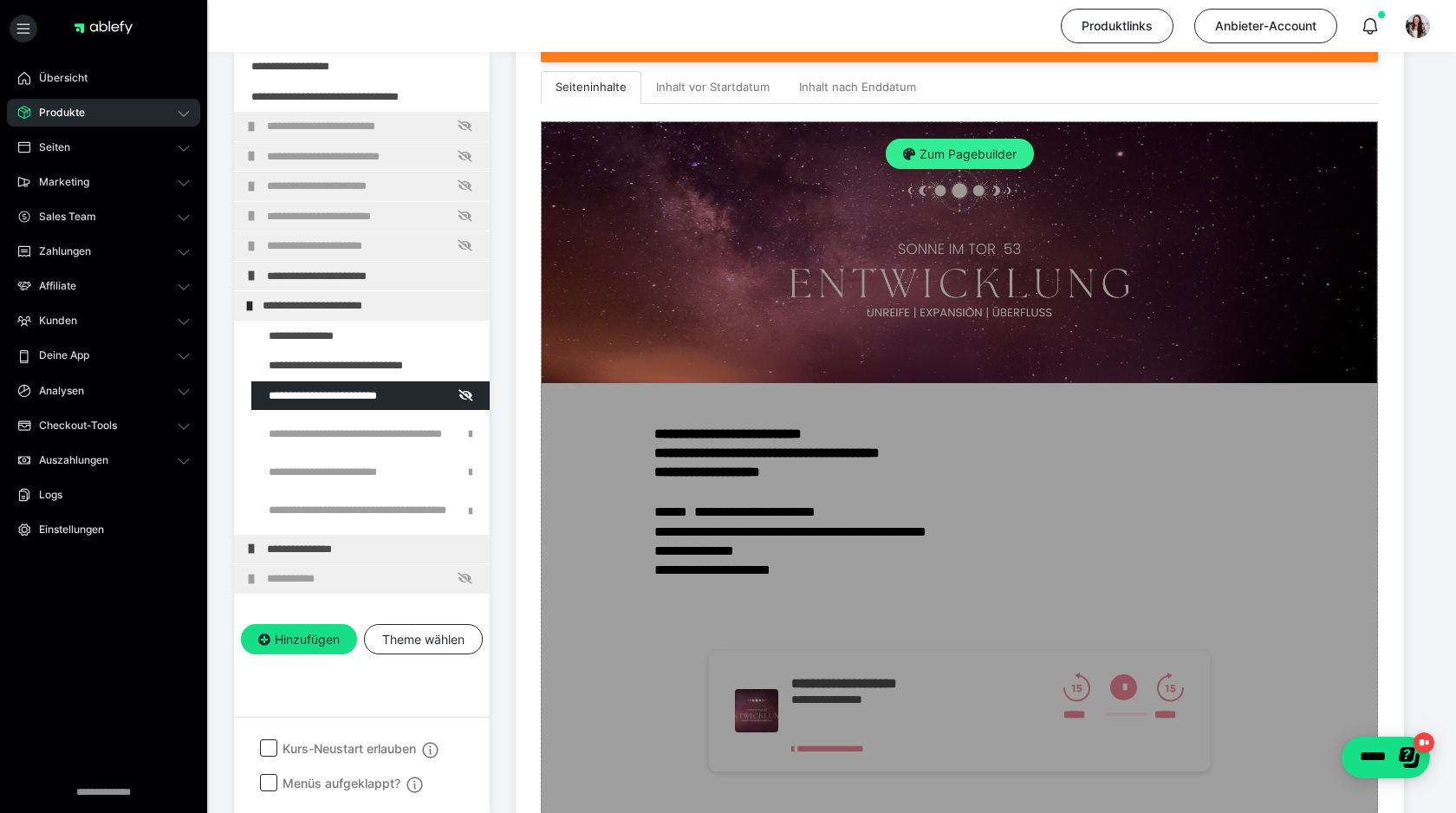 click on "Zum Pagebuilder" at bounding box center [959, 154] 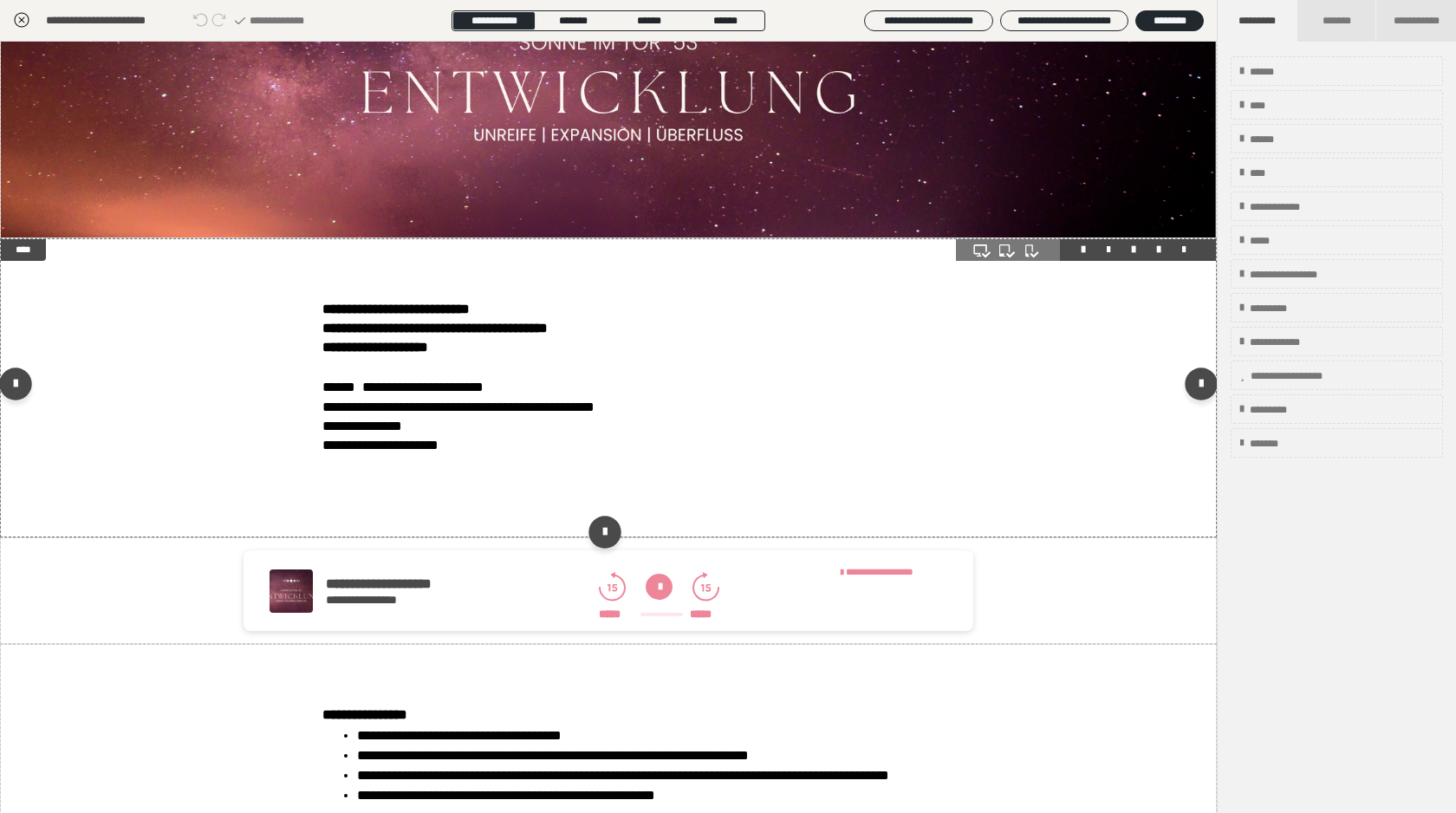scroll, scrollTop: 187, scrollLeft: 0, axis: vertical 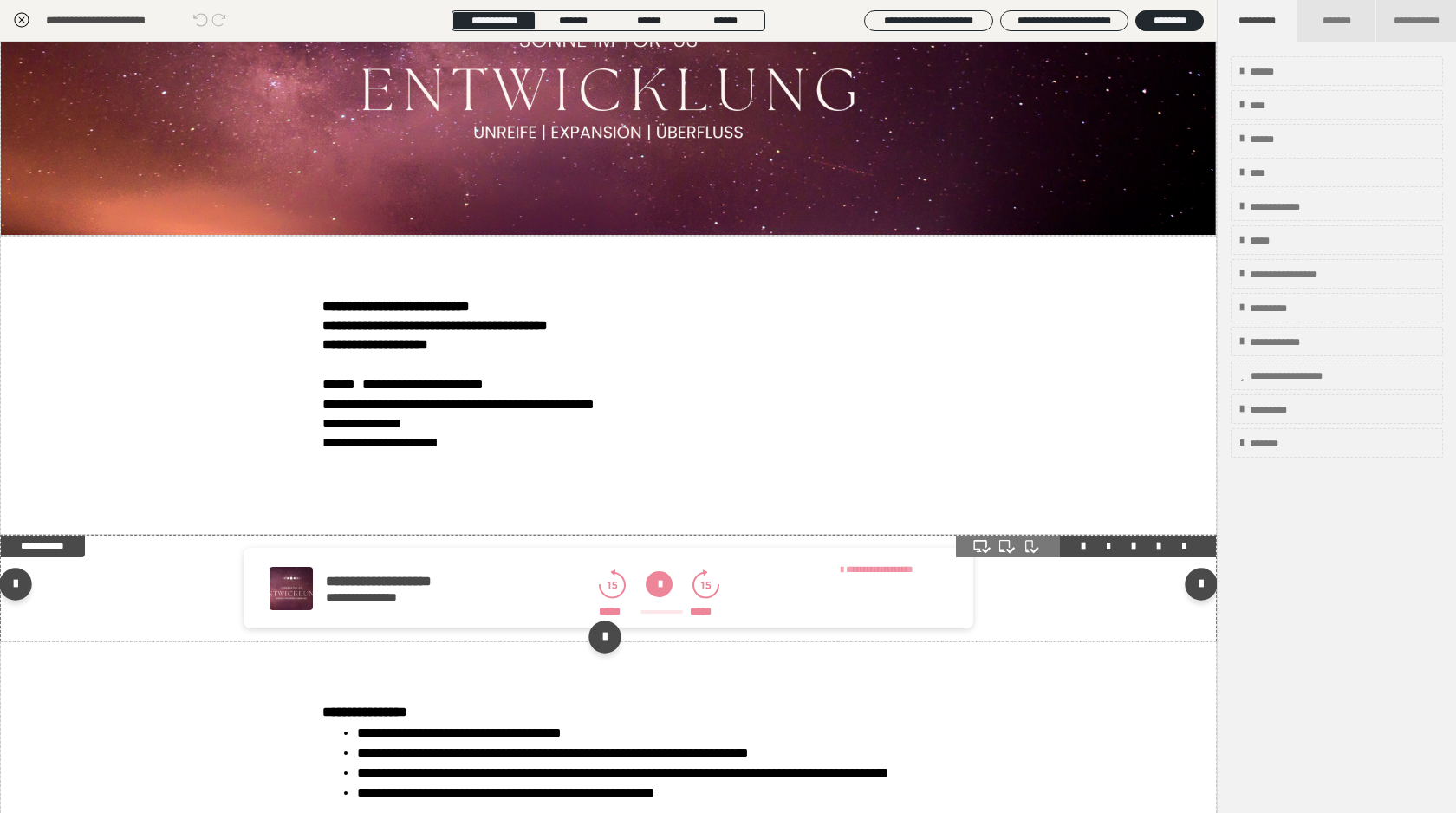 click on "**********" at bounding box center [880, 569] 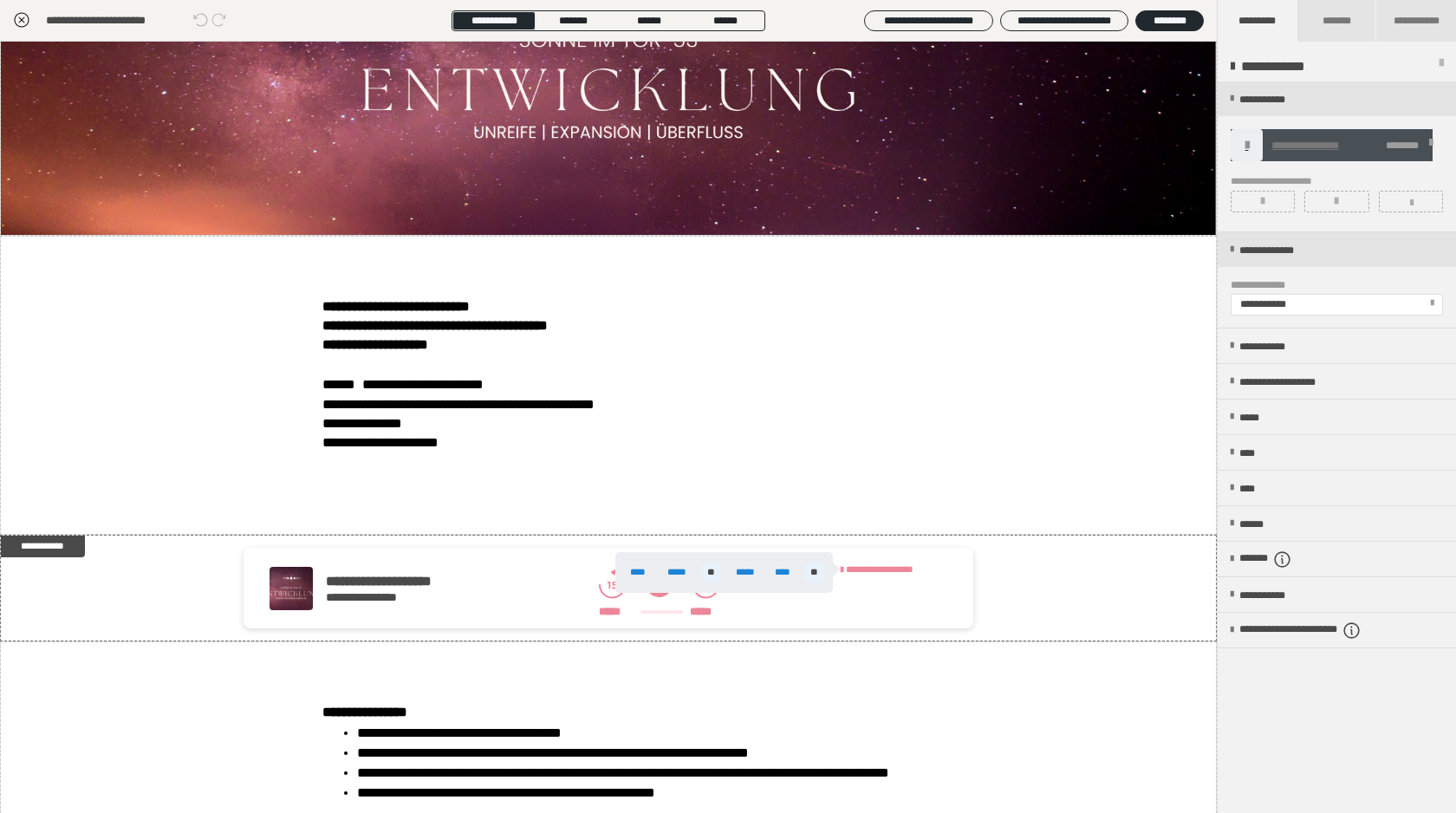 click on "**" at bounding box center [815, 572] 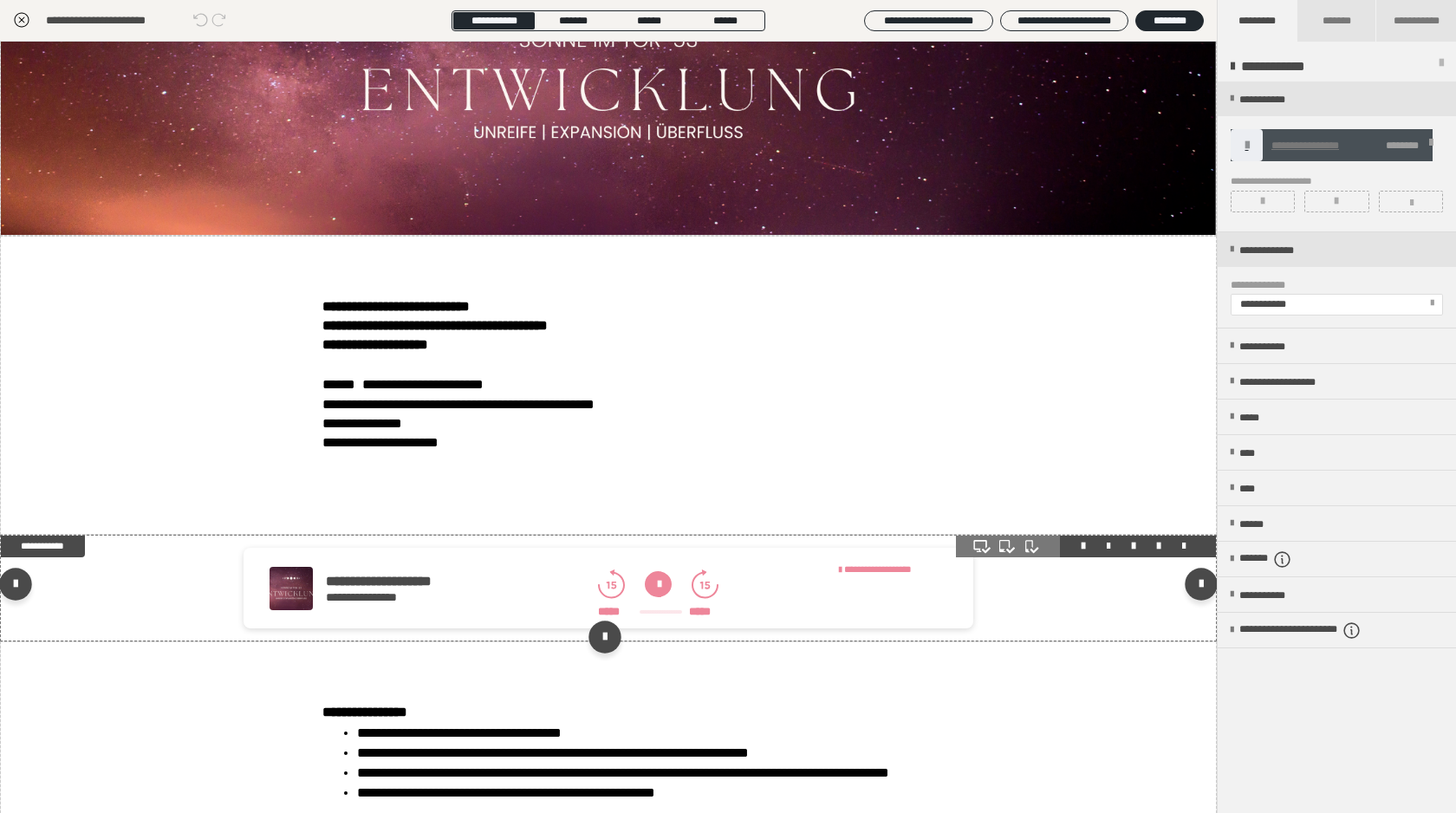 click at bounding box center [658, 584] 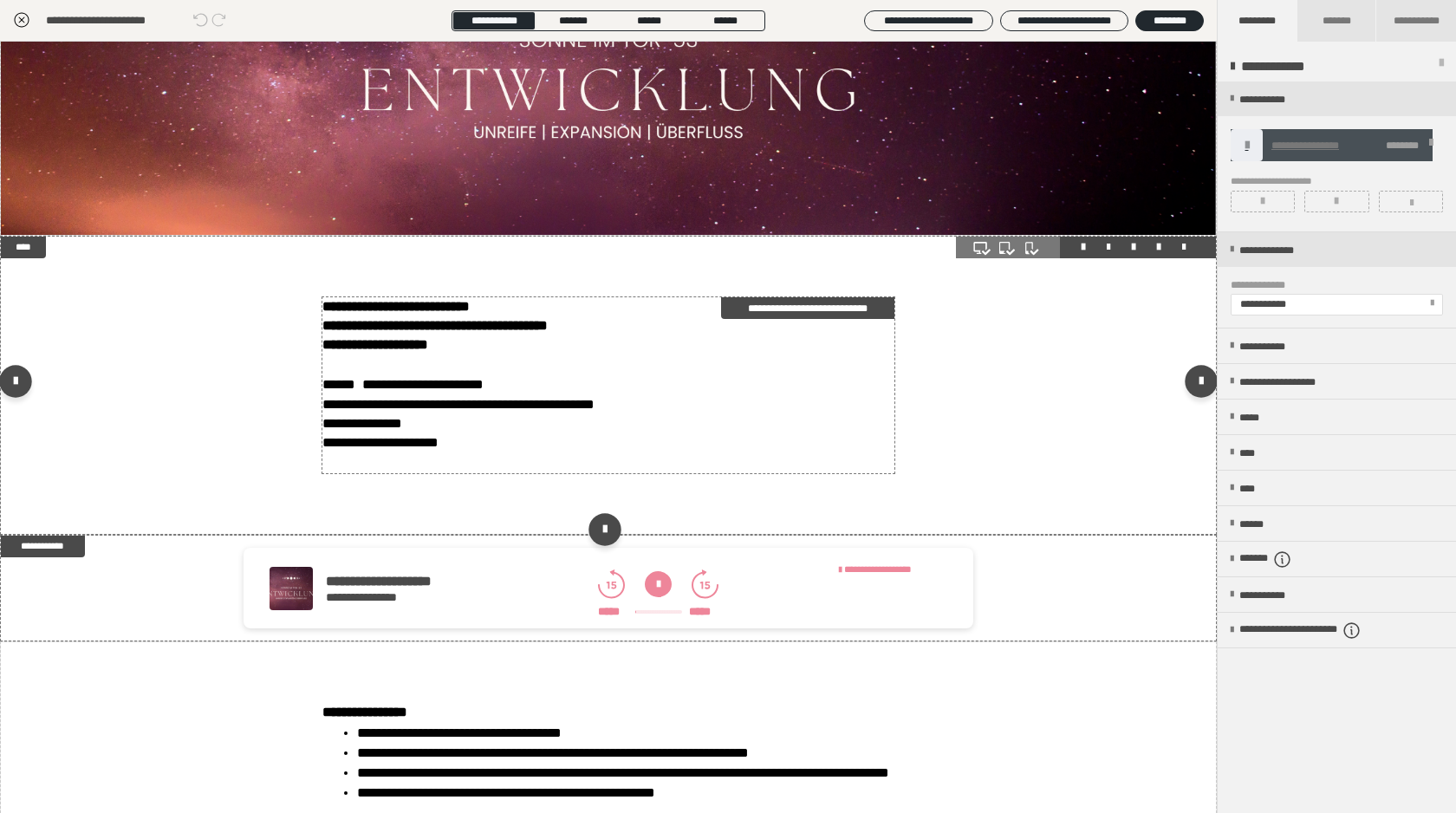 click on "**********" at bounding box center [458, 404] 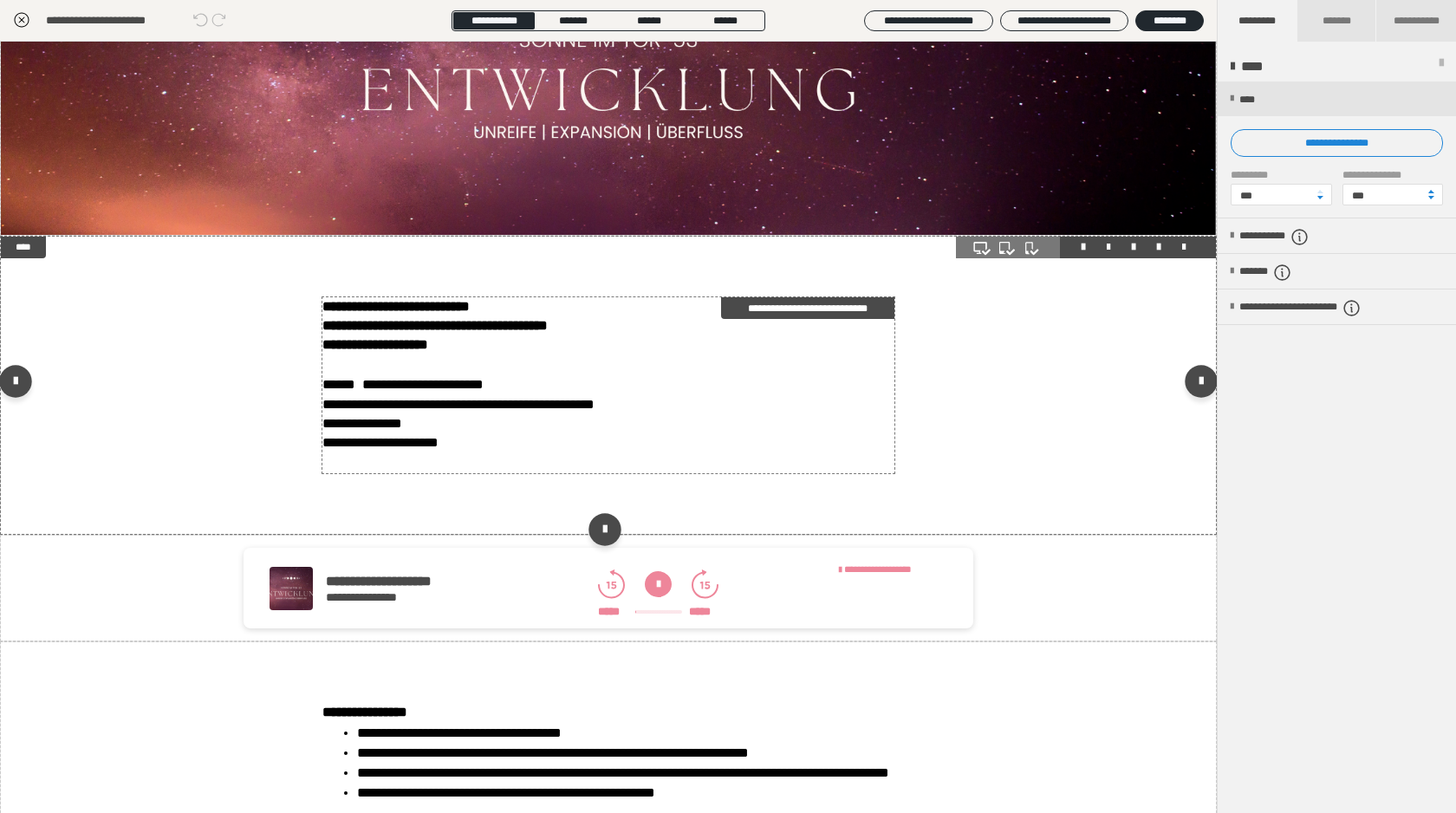 click on "**********" at bounding box center (458, 404) 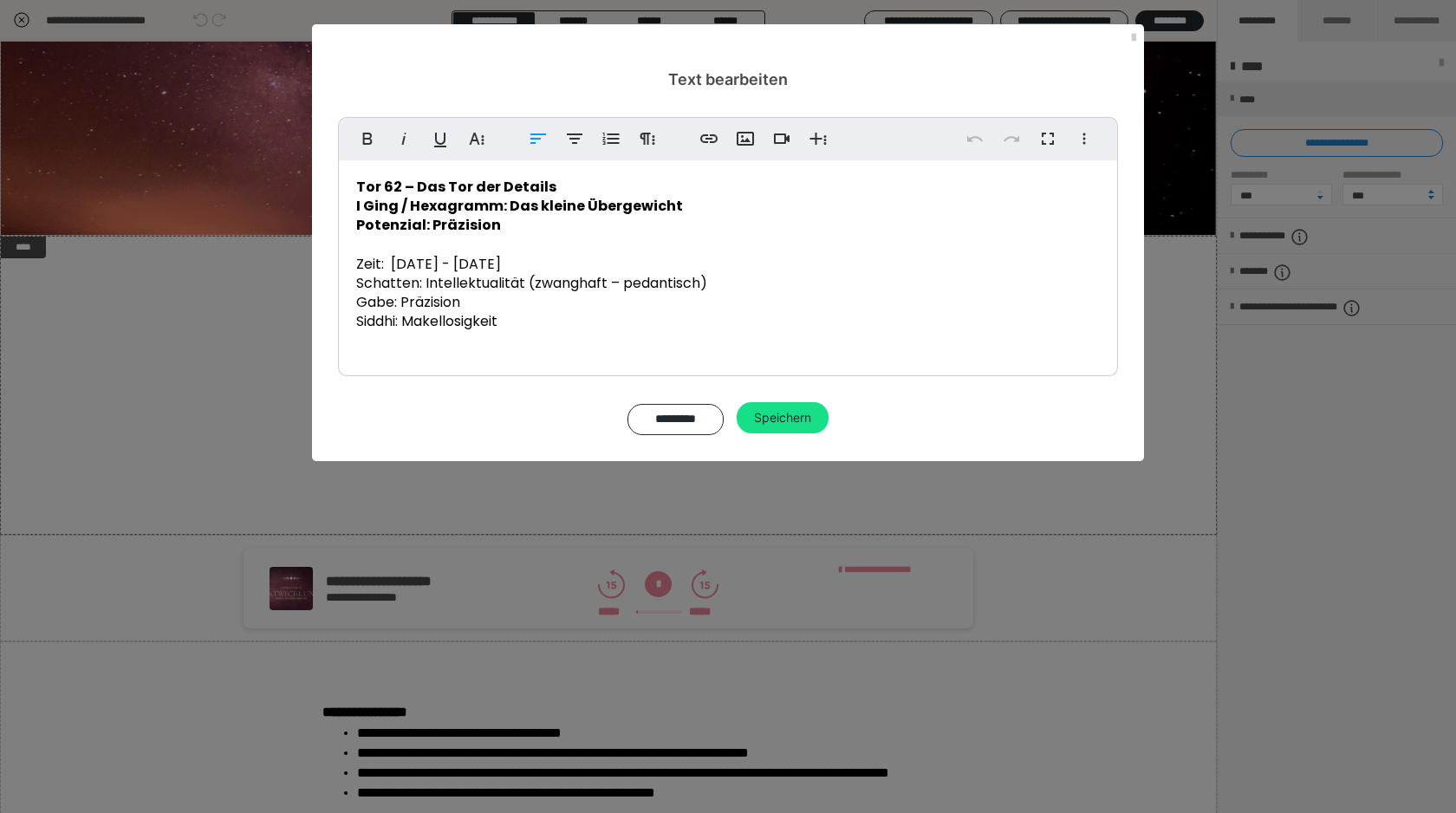 click on "[DATE] - [DATE]" at bounding box center (445, 263) 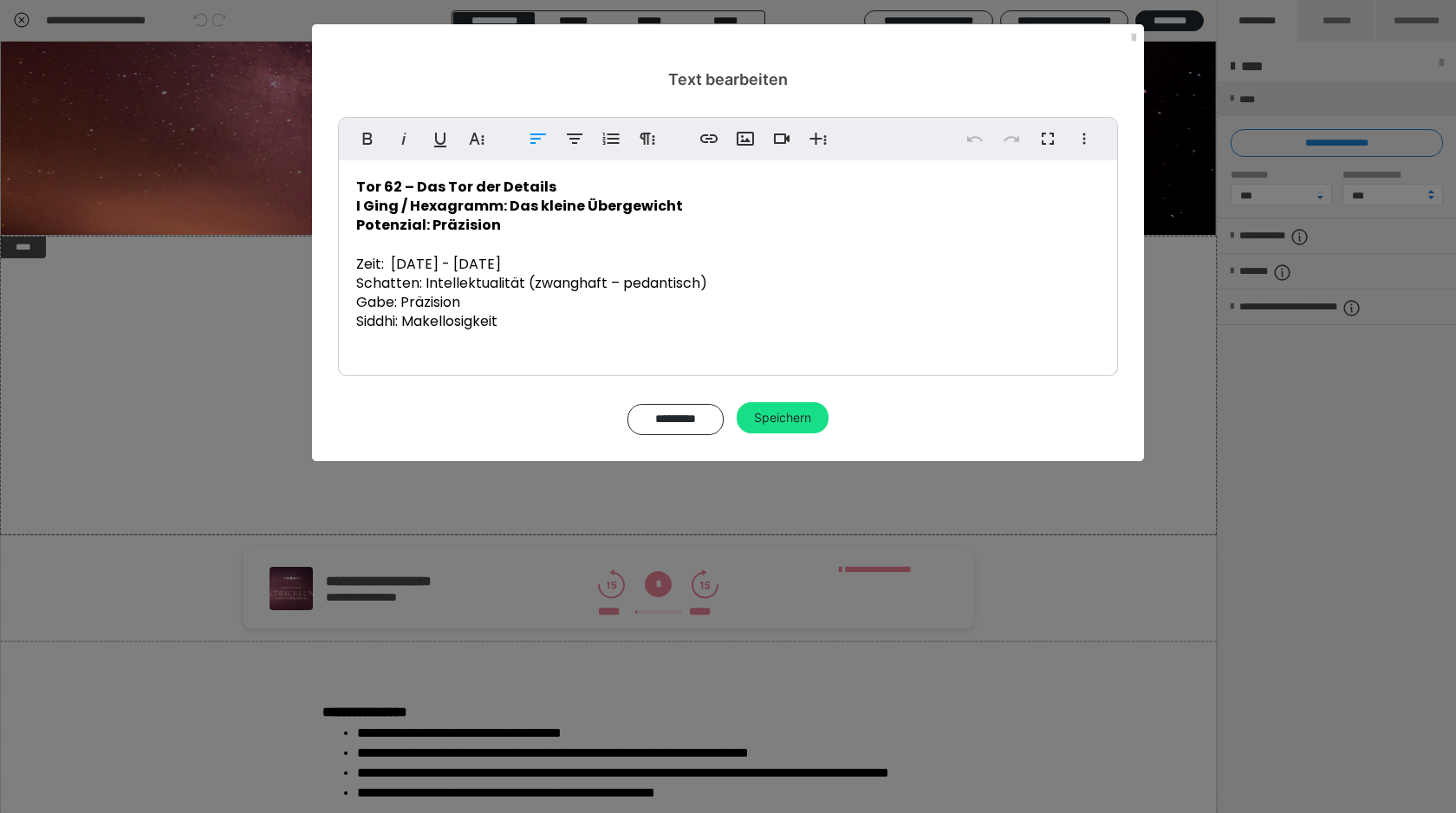 click on "[DATE] - [DATE]" at bounding box center [445, 263] 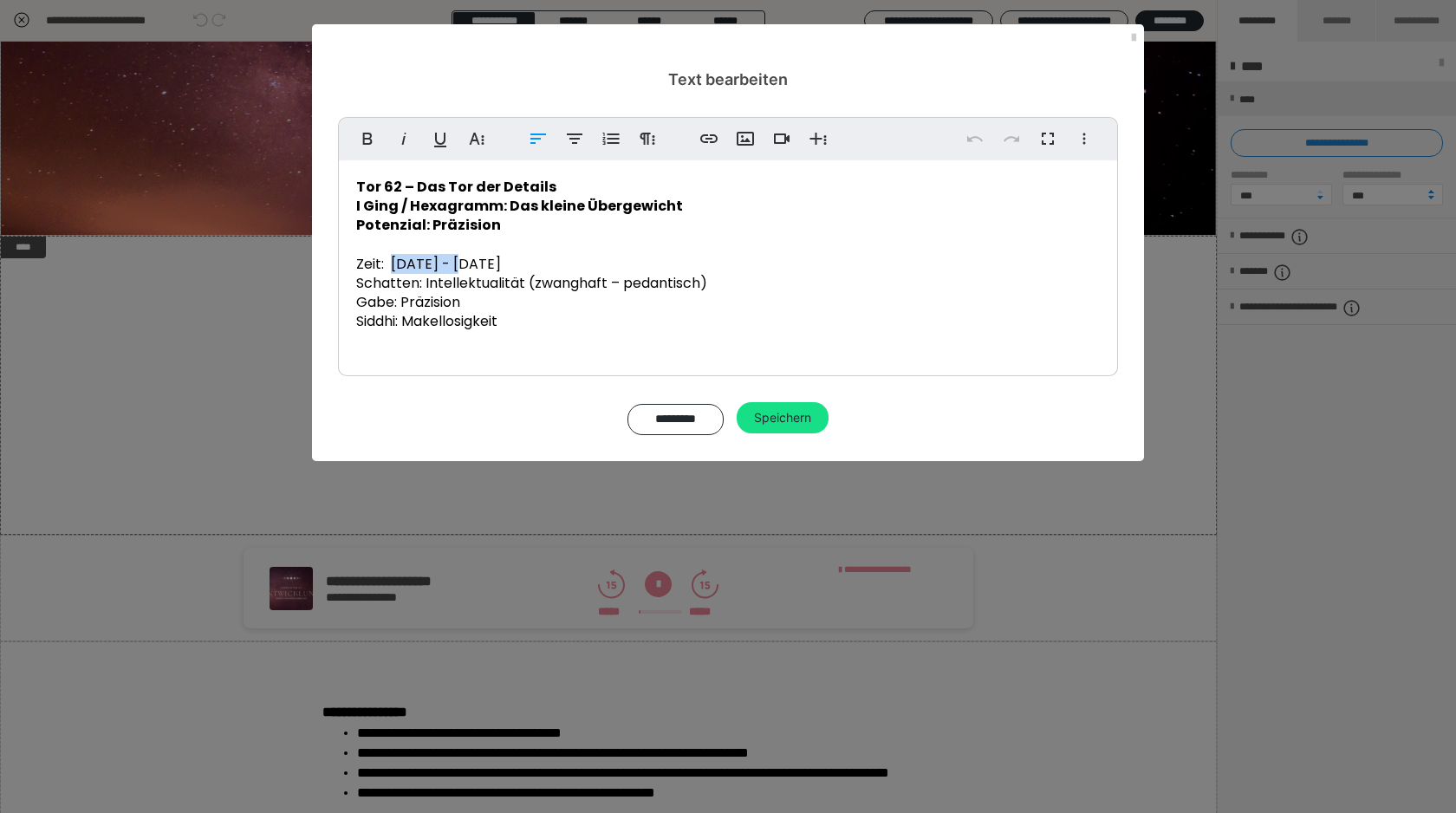 click on "[DATE] - [DATE]" at bounding box center (445, 263) 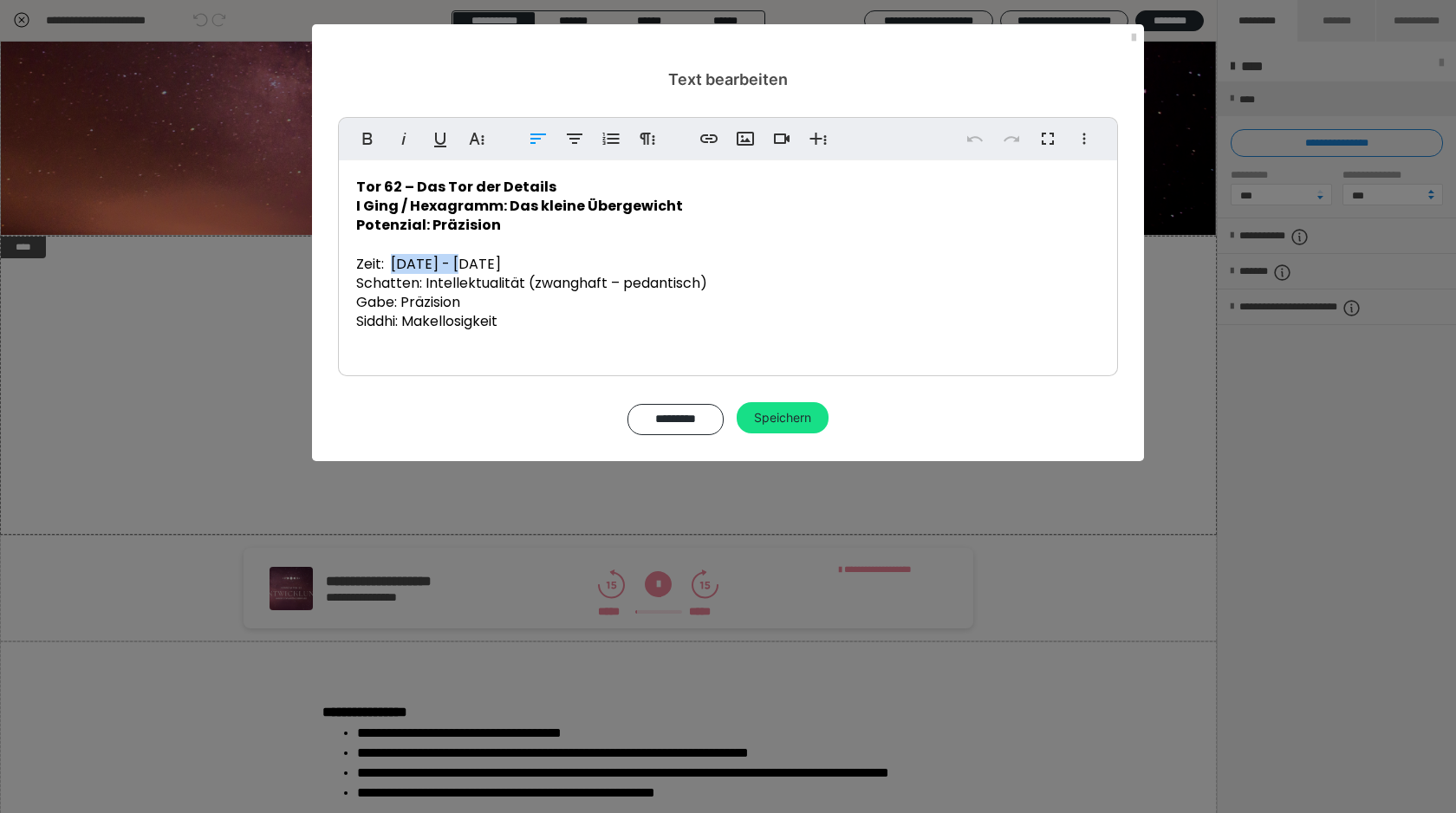 click on "[DATE] - [DATE]" at bounding box center [445, 263] 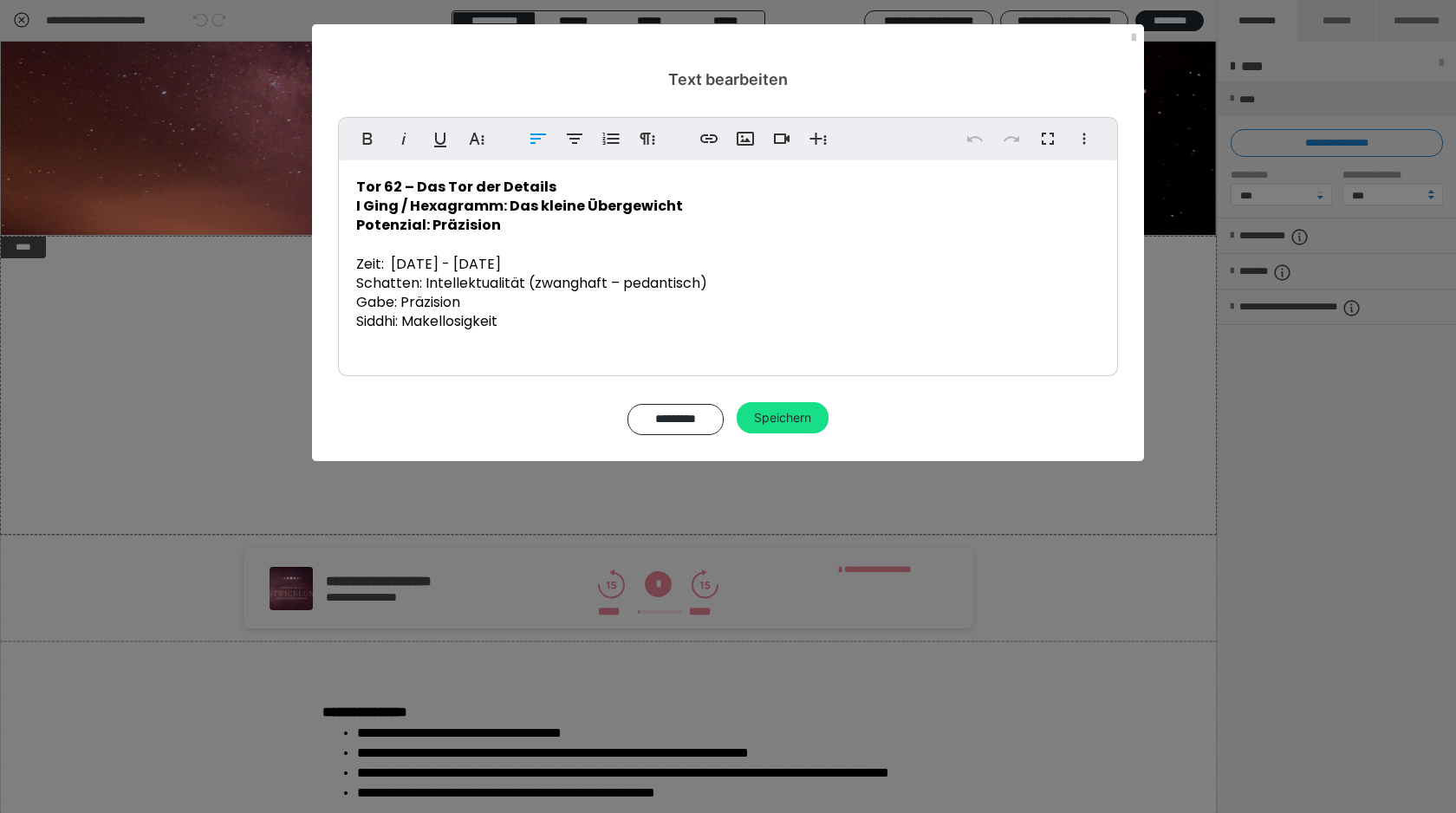 click on "[DATE] - [DATE]" at bounding box center (445, 263) 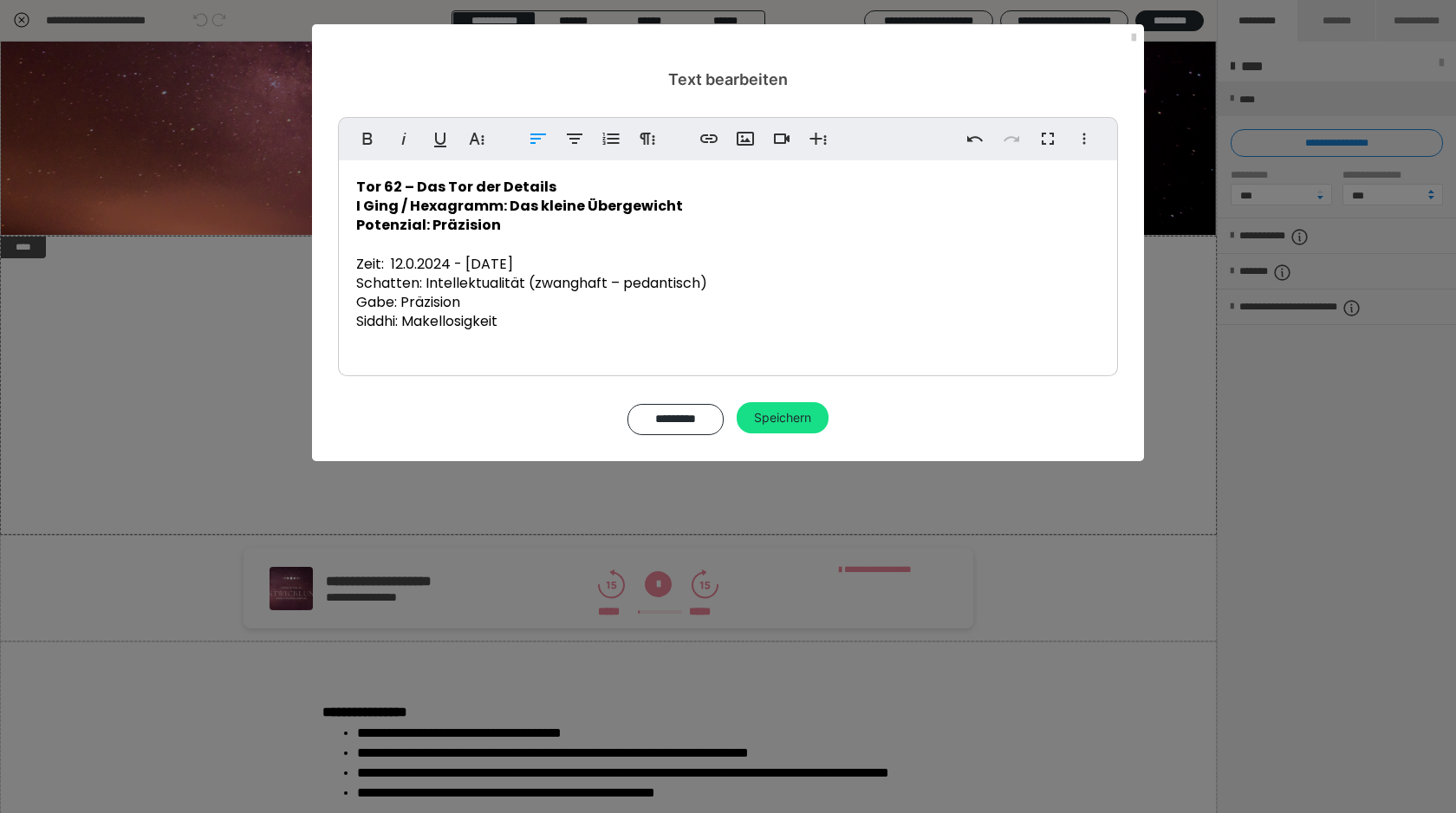 type 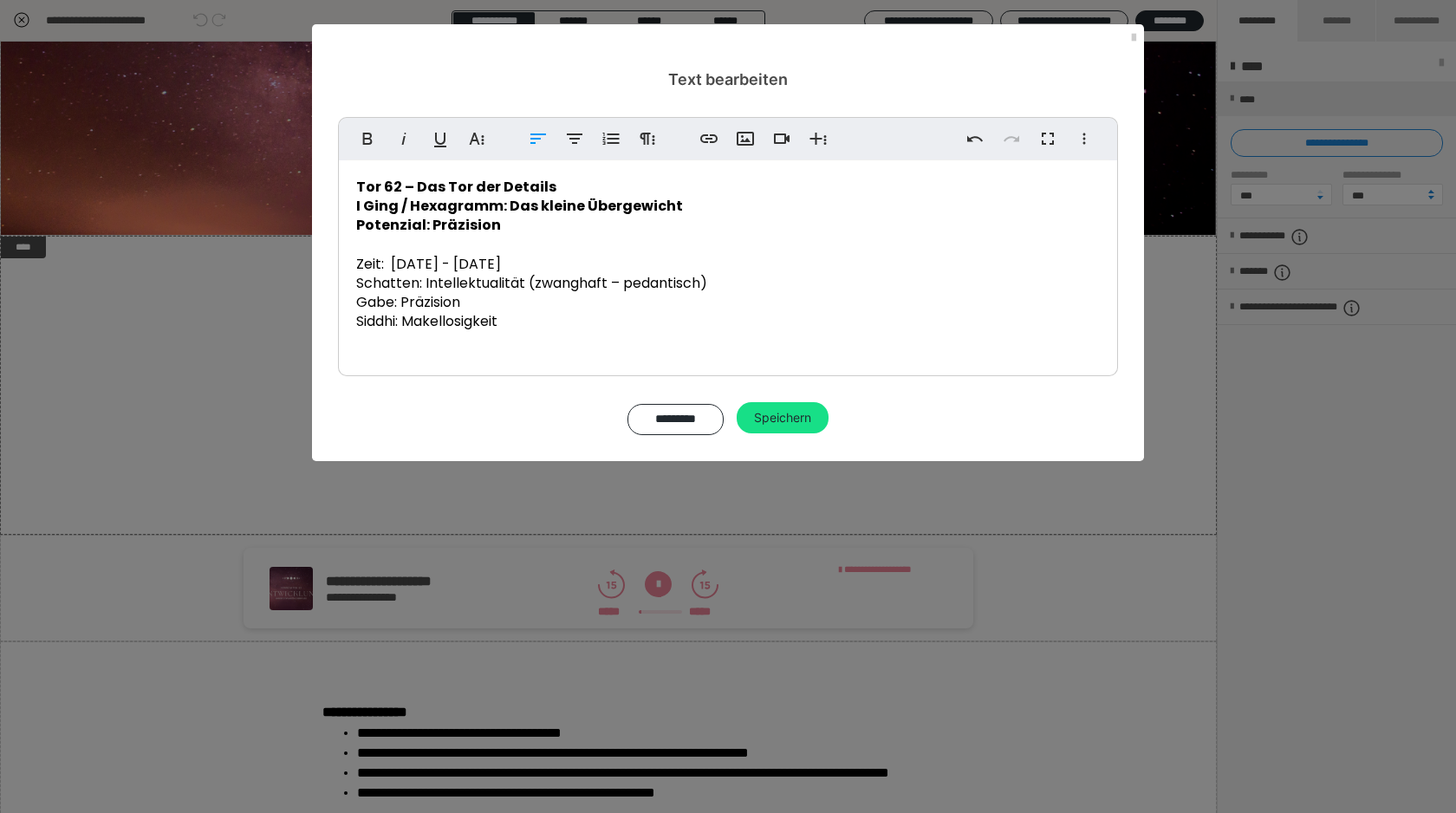 click on "[DATE] - [DATE]" at bounding box center [445, 263] 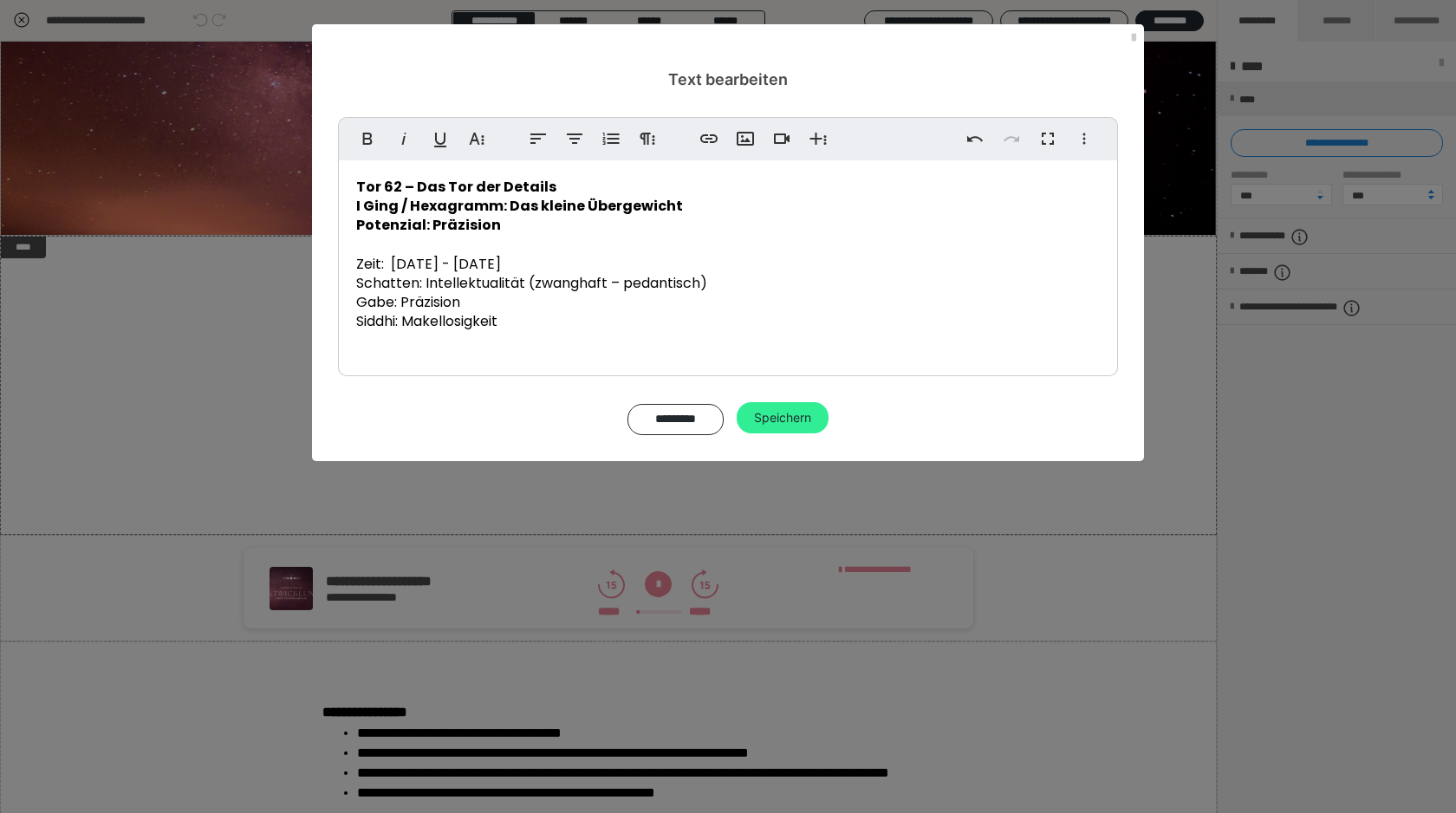 click on "Speichern" at bounding box center [783, 418] 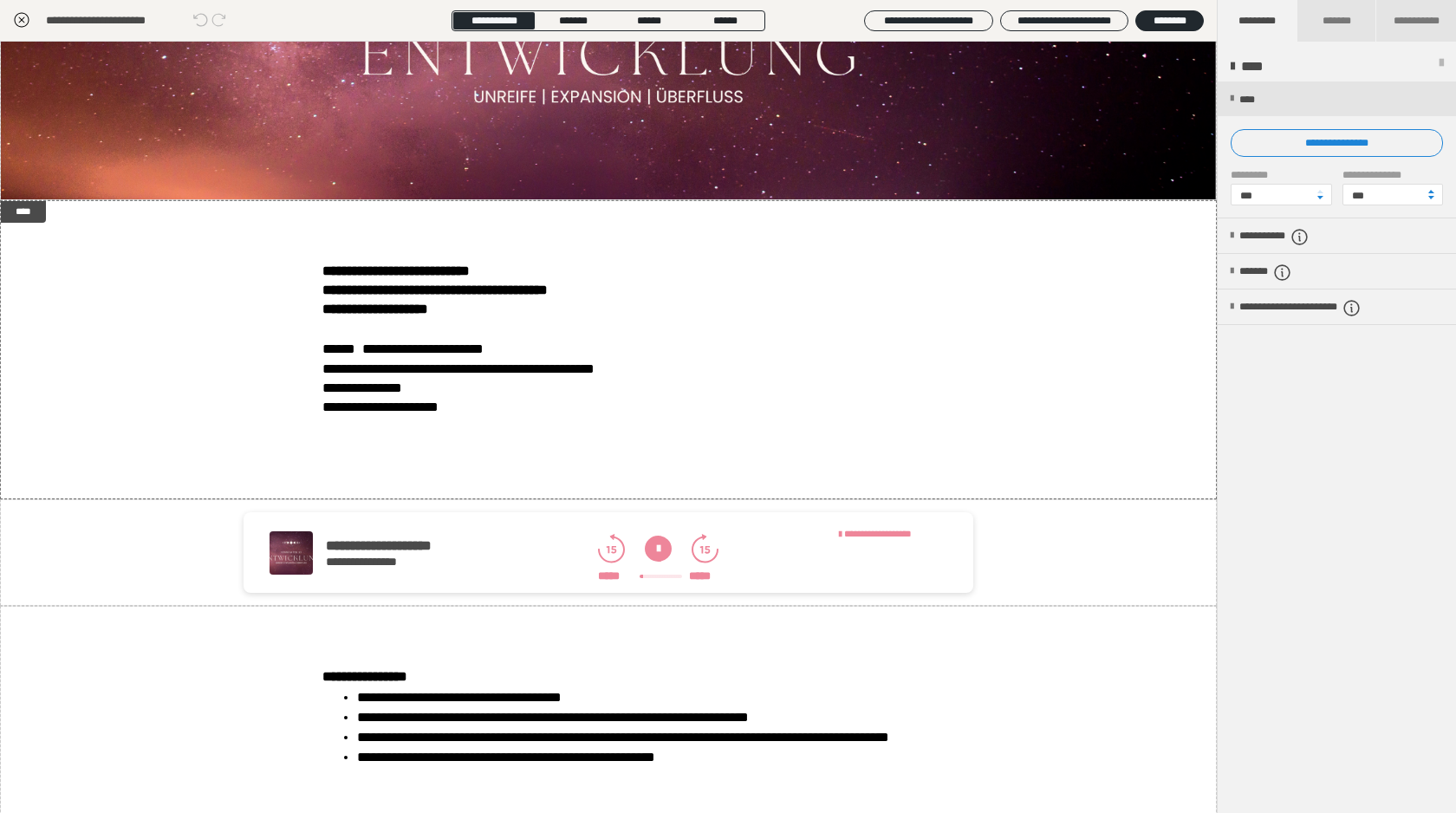 scroll, scrollTop: 225, scrollLeft: 0, axis: vertical 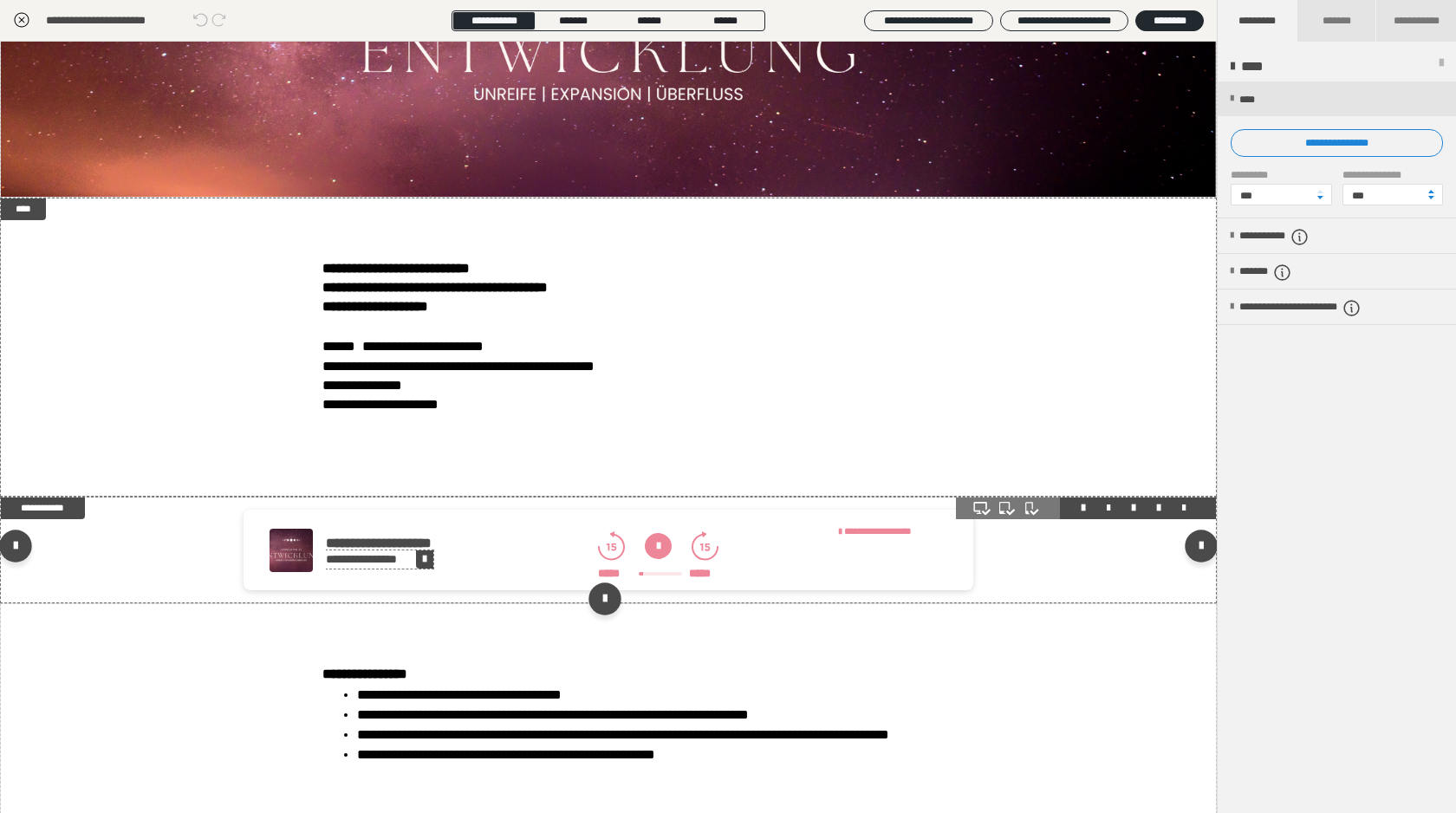 click on "**********" at bounding box center [379, 559] 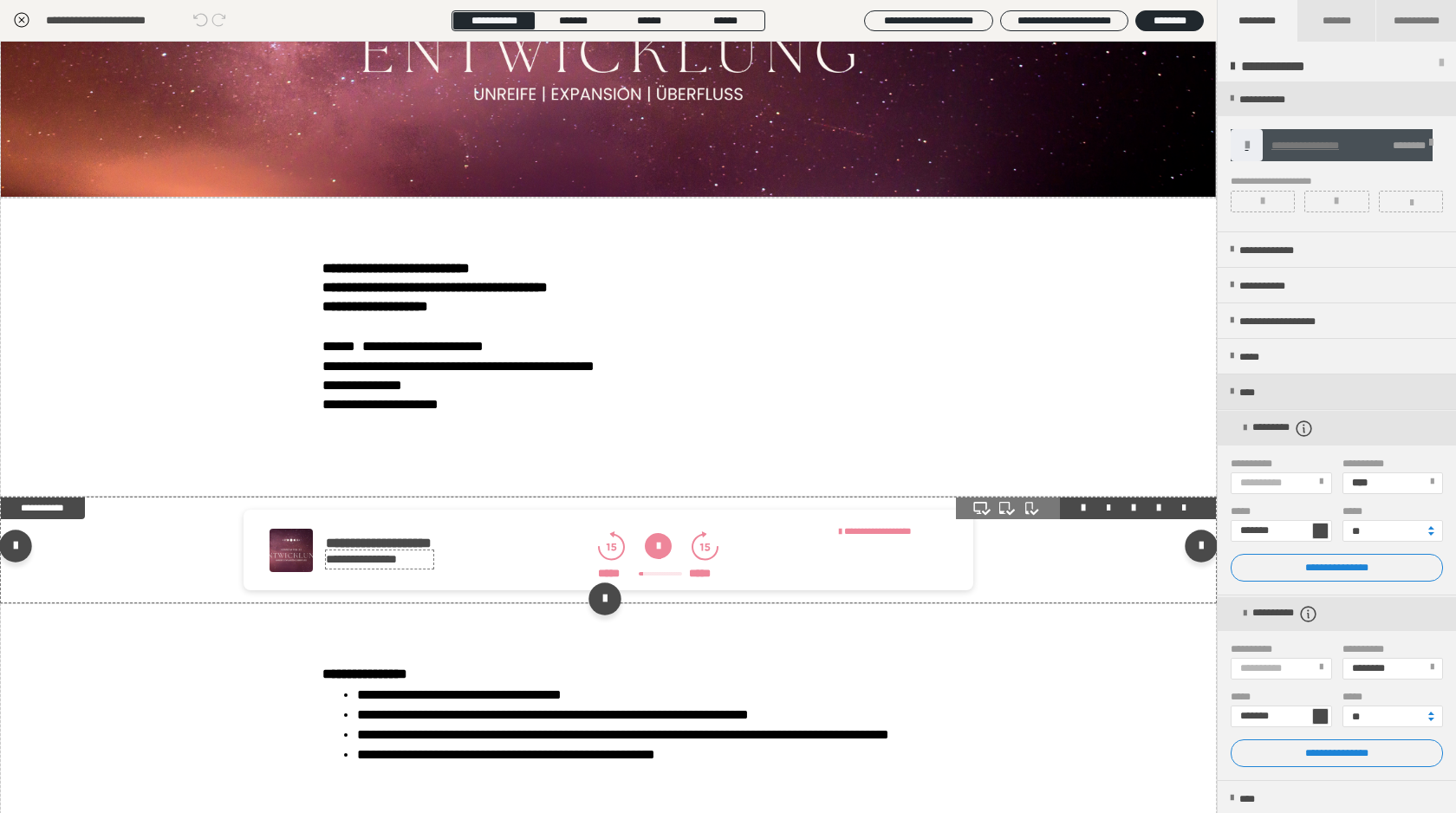 click on "**********" at bounding box center [361, 559] 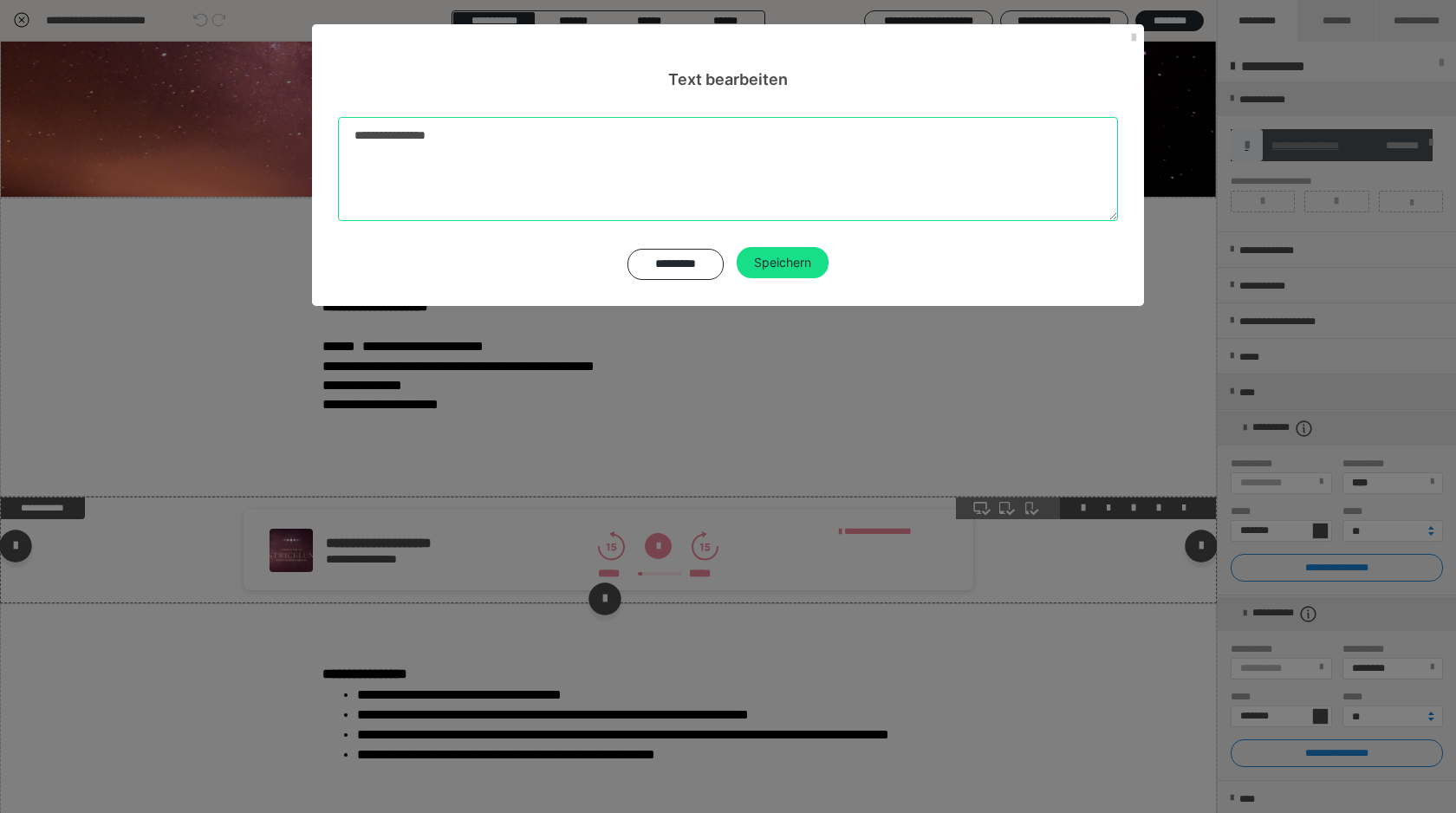 click on "**********" at bounding box center (728, 169) 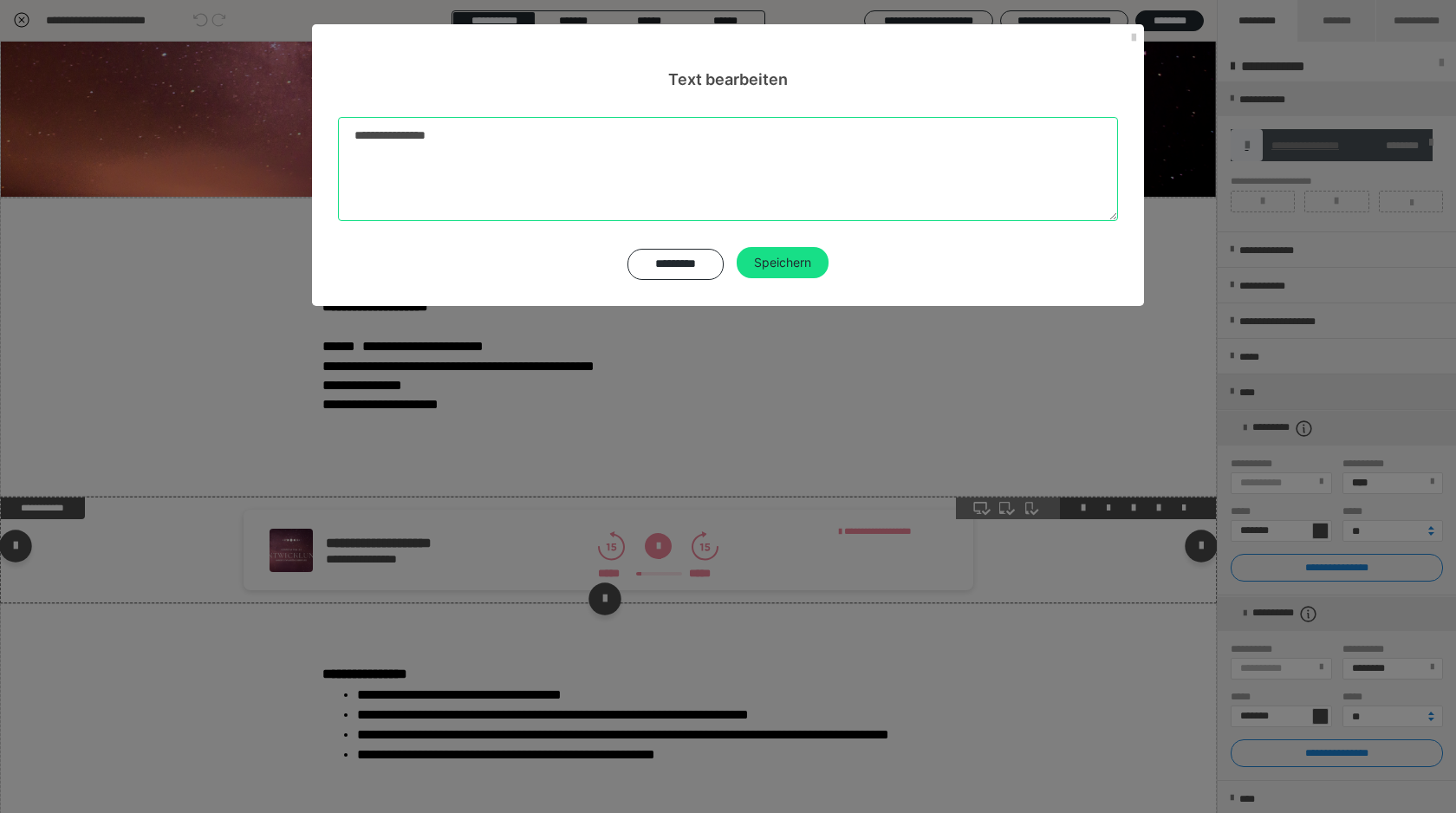 click on "**********" at bounding box center [728, 169] 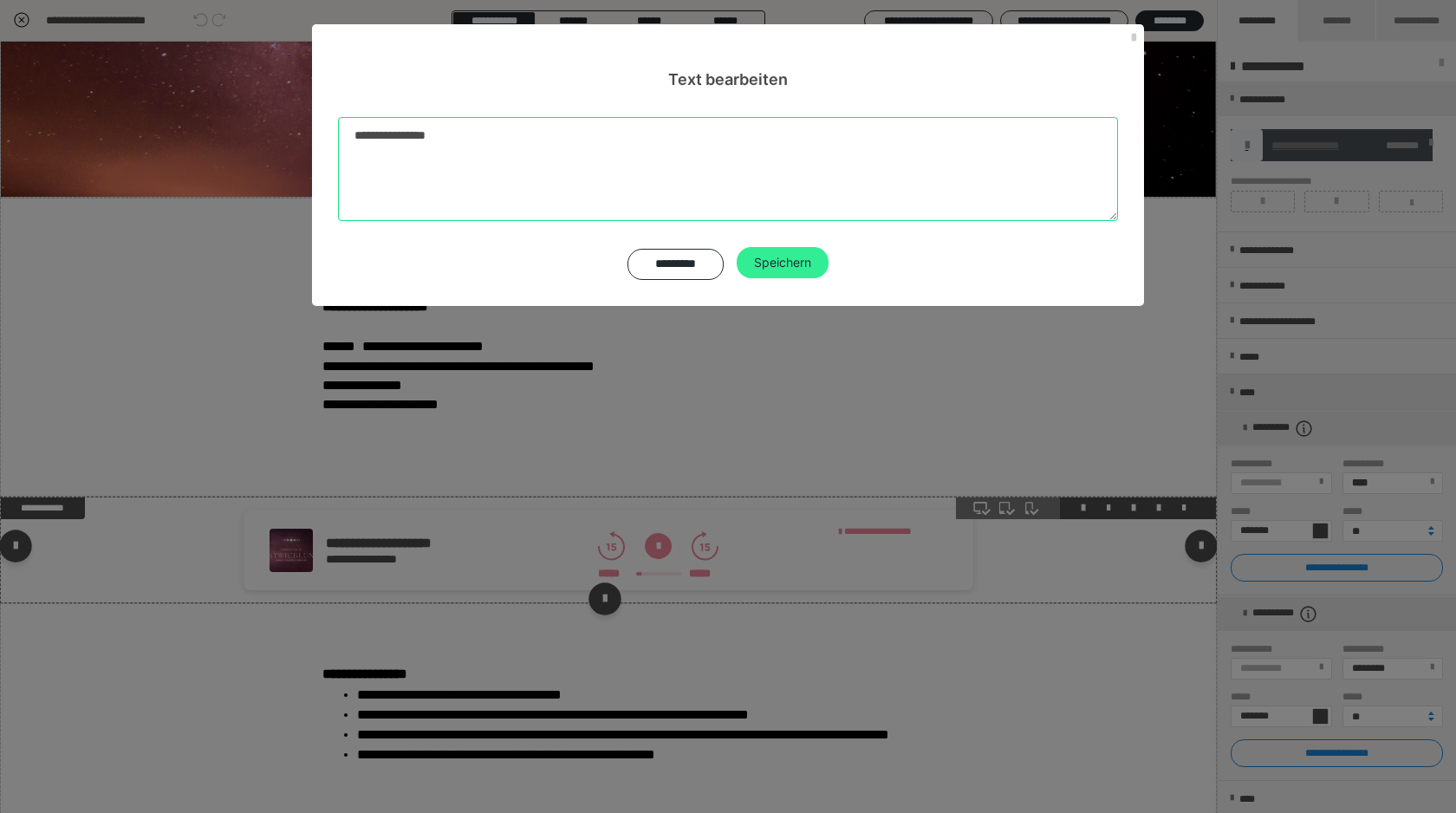 type on "**********" 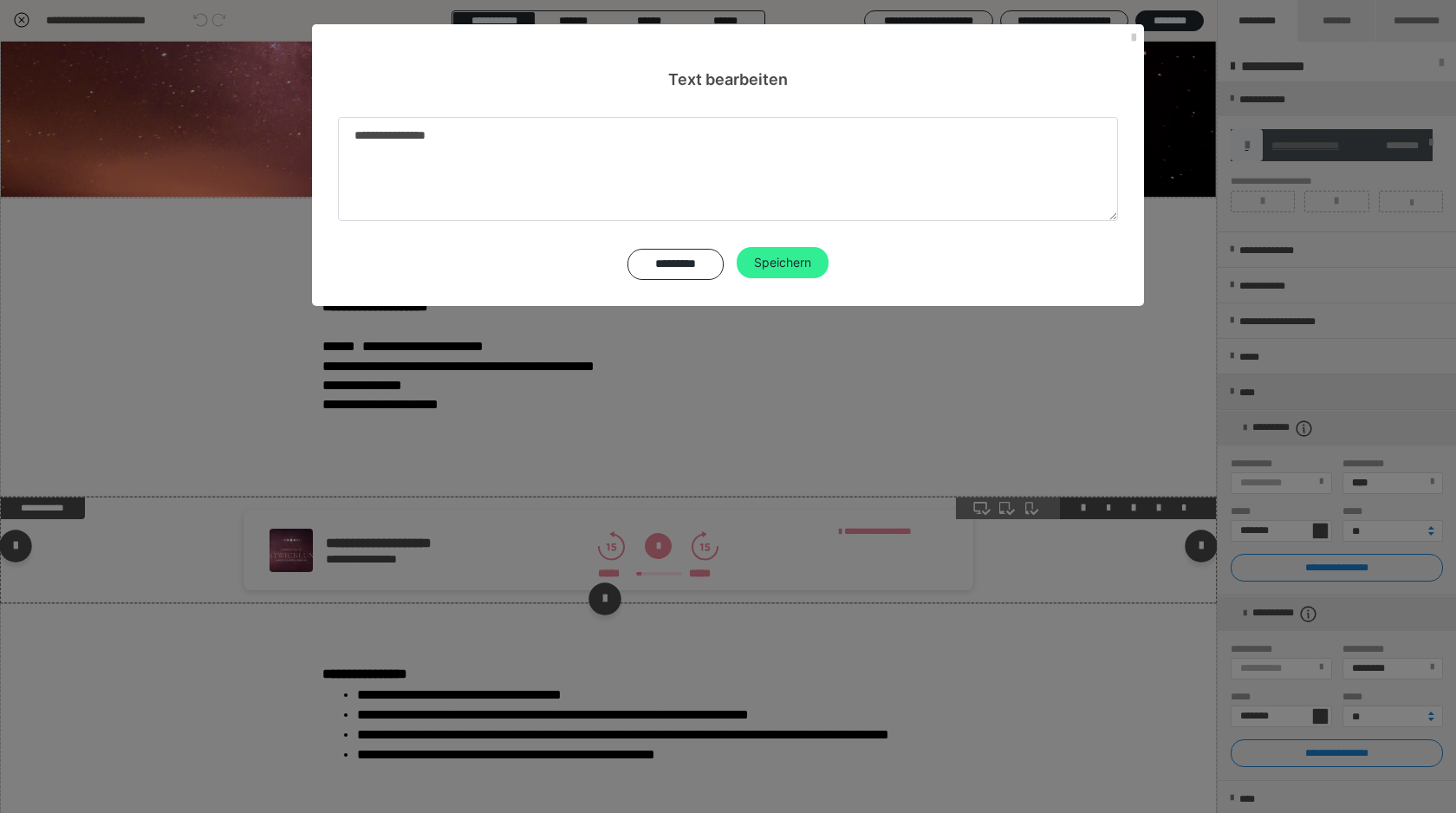 click on "Speichern" at bounding box center (783, 263) 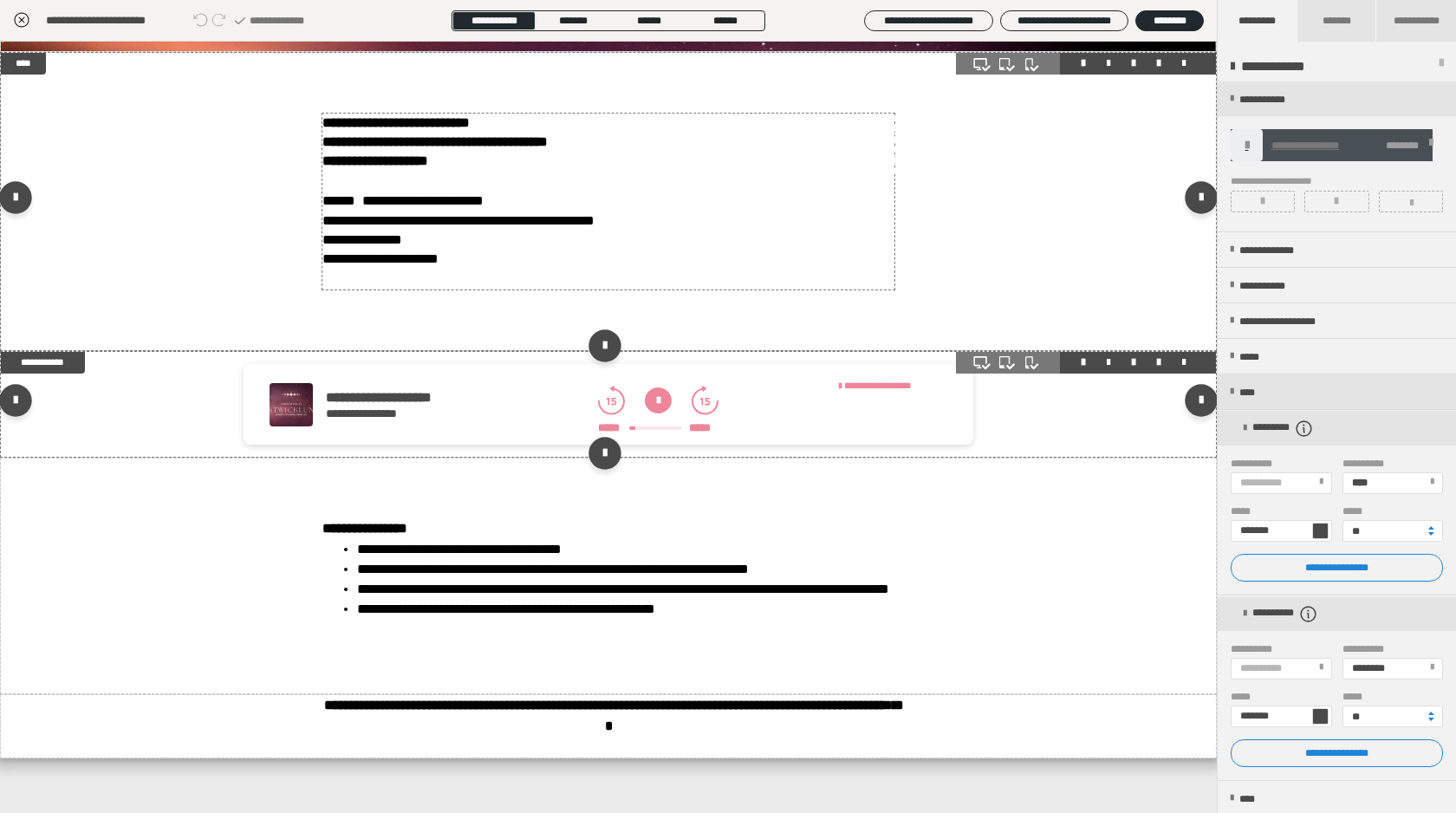 scroll, scrollTop: 387, scrollLeft: 0, axis: vertical 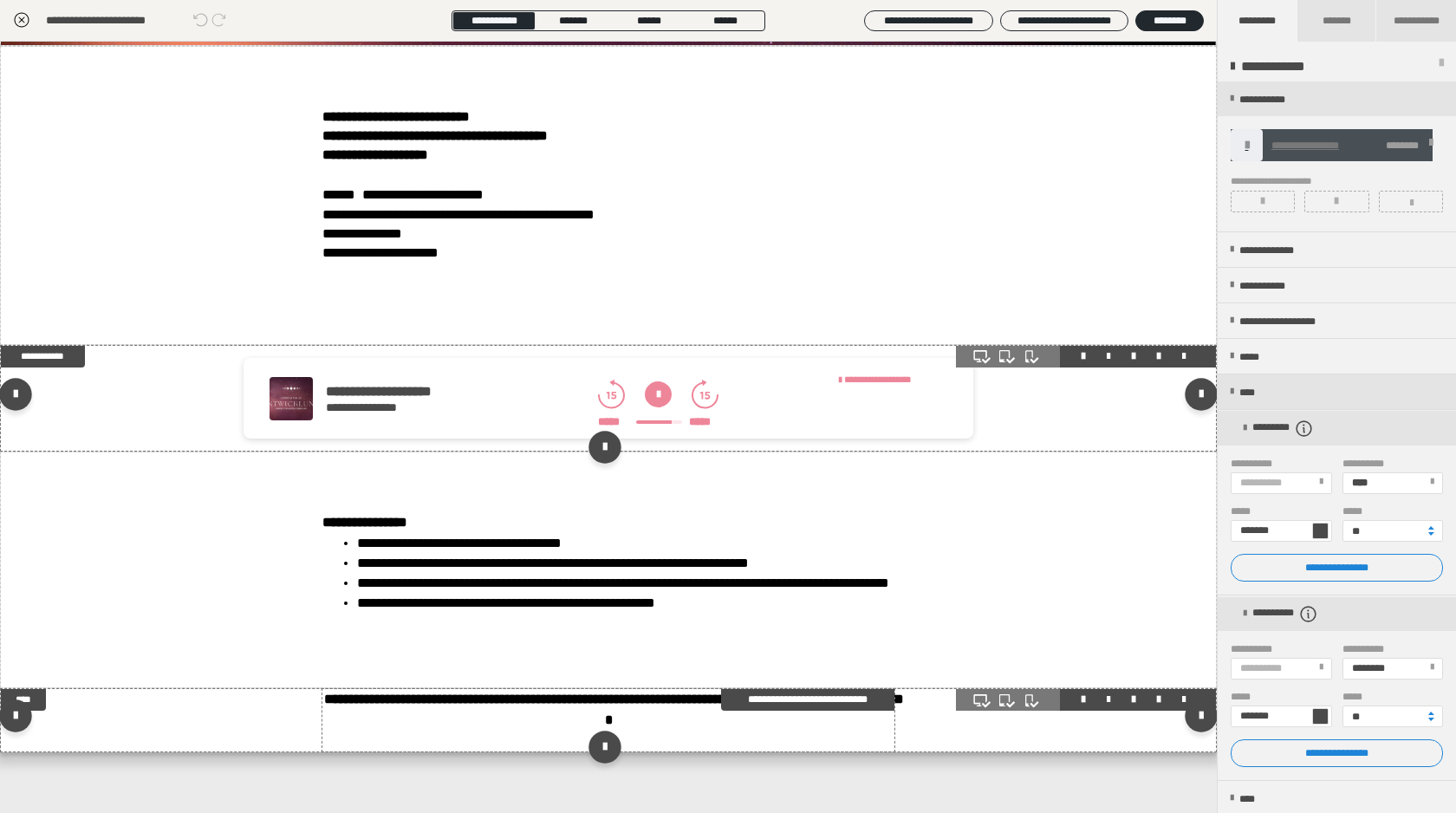 click on "**********" at bounding box center (614, 709) 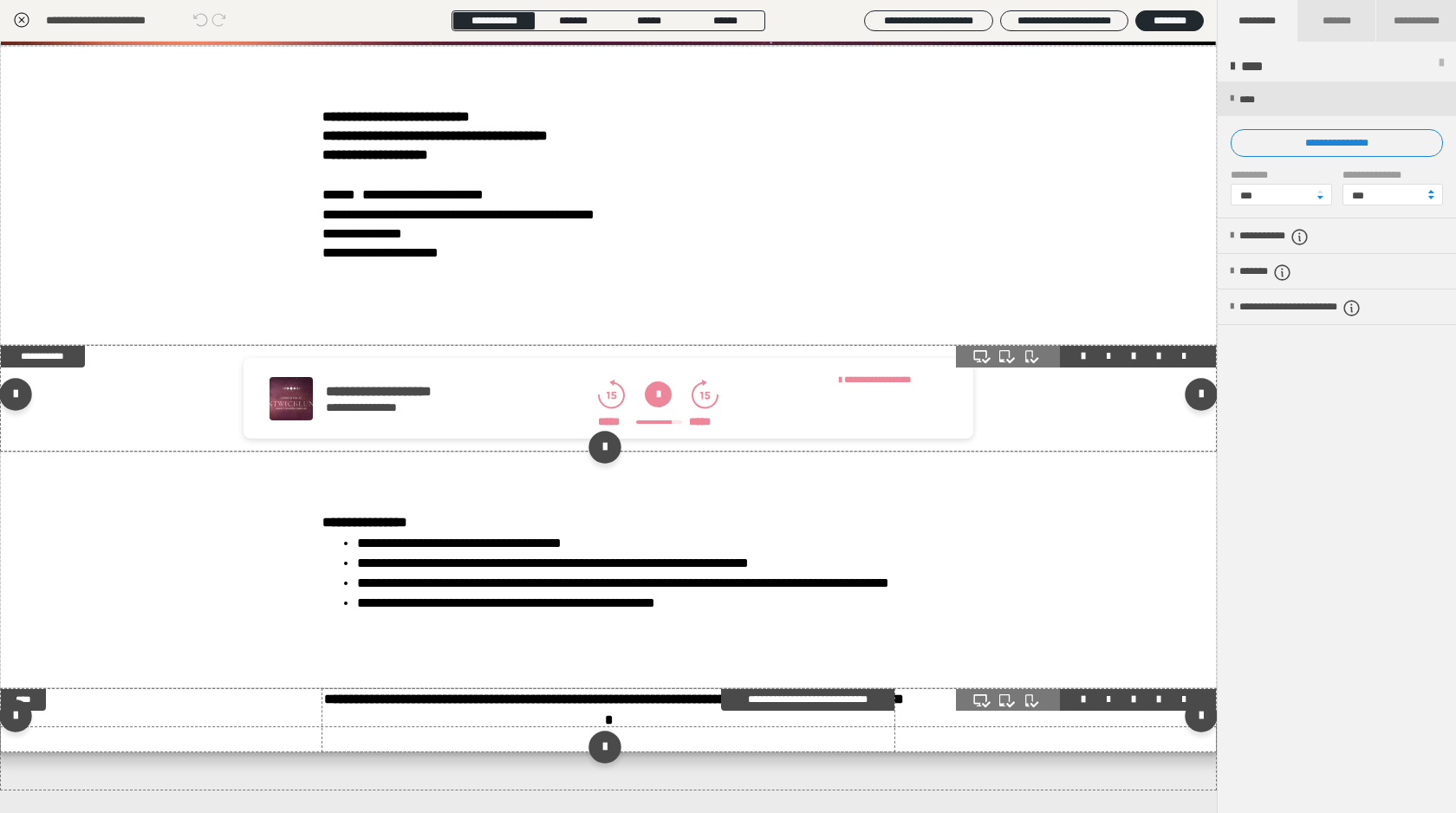 click on "**********" at bounding box center (614, 709) 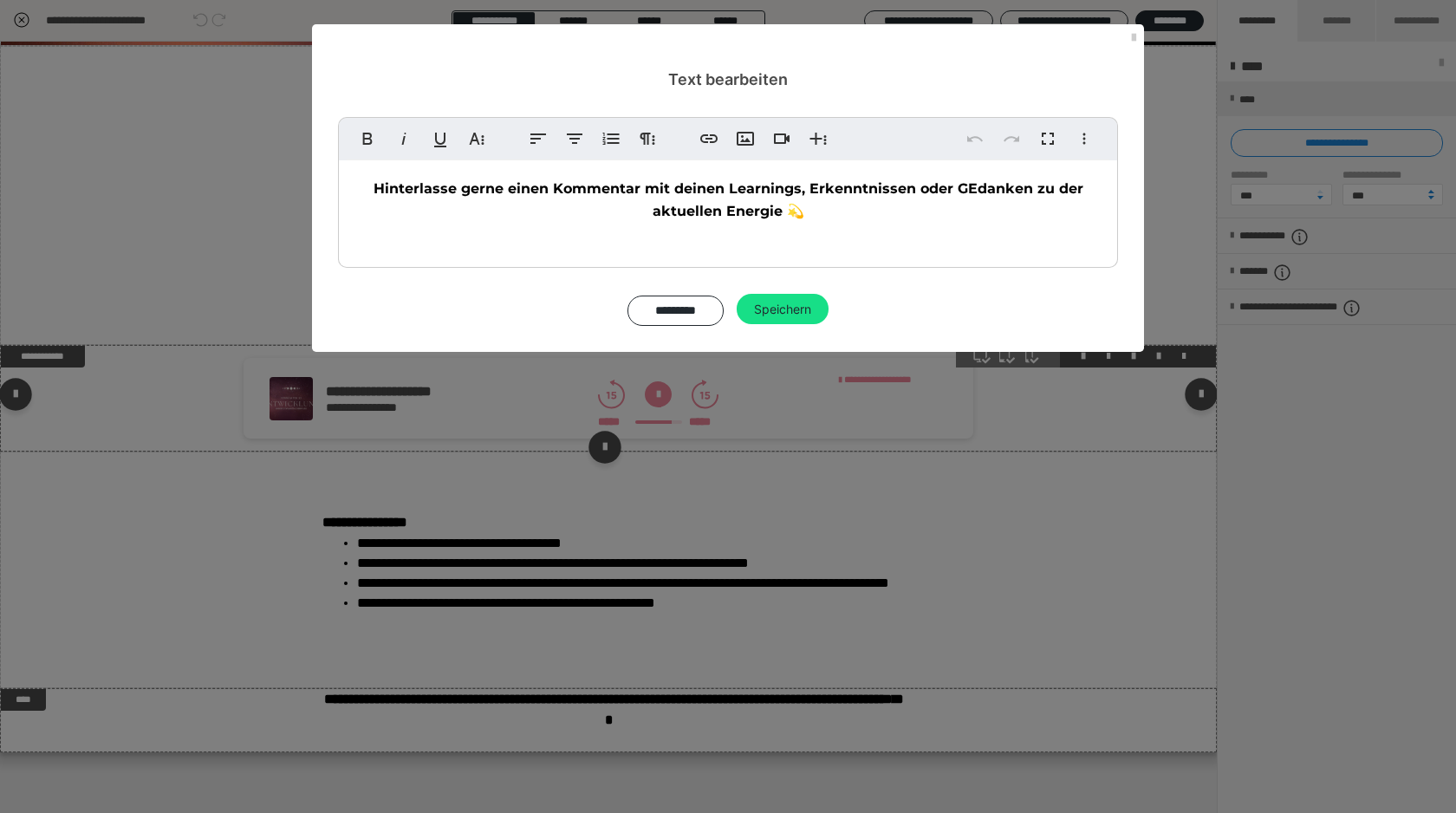 click on "Hinterlasse gerne einen Kommentar mit deinen Learnings, Erkenntnissen oder GEdanken zu der aktuellen Energie 💫" at bounding box center [731, 199] 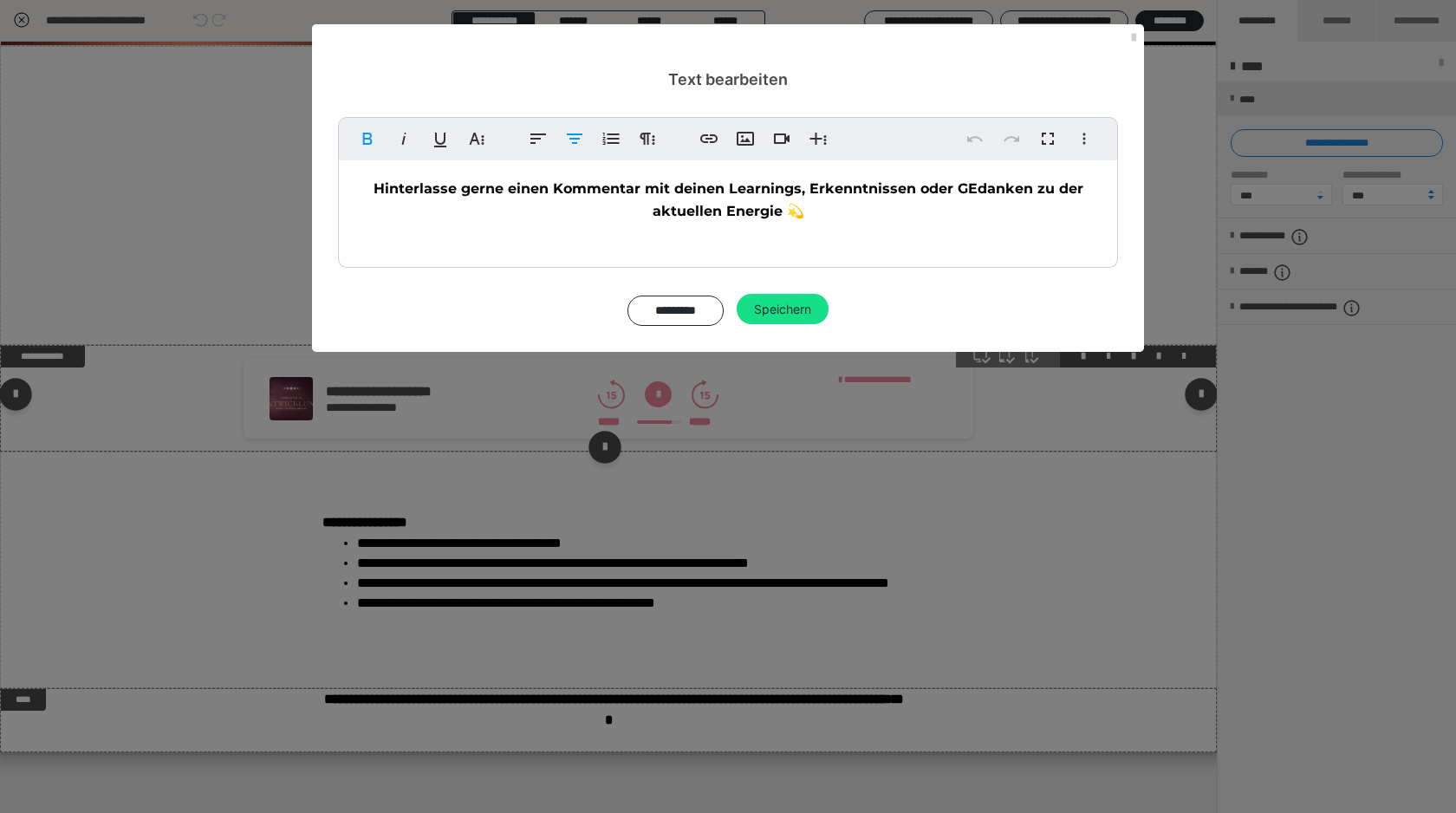type 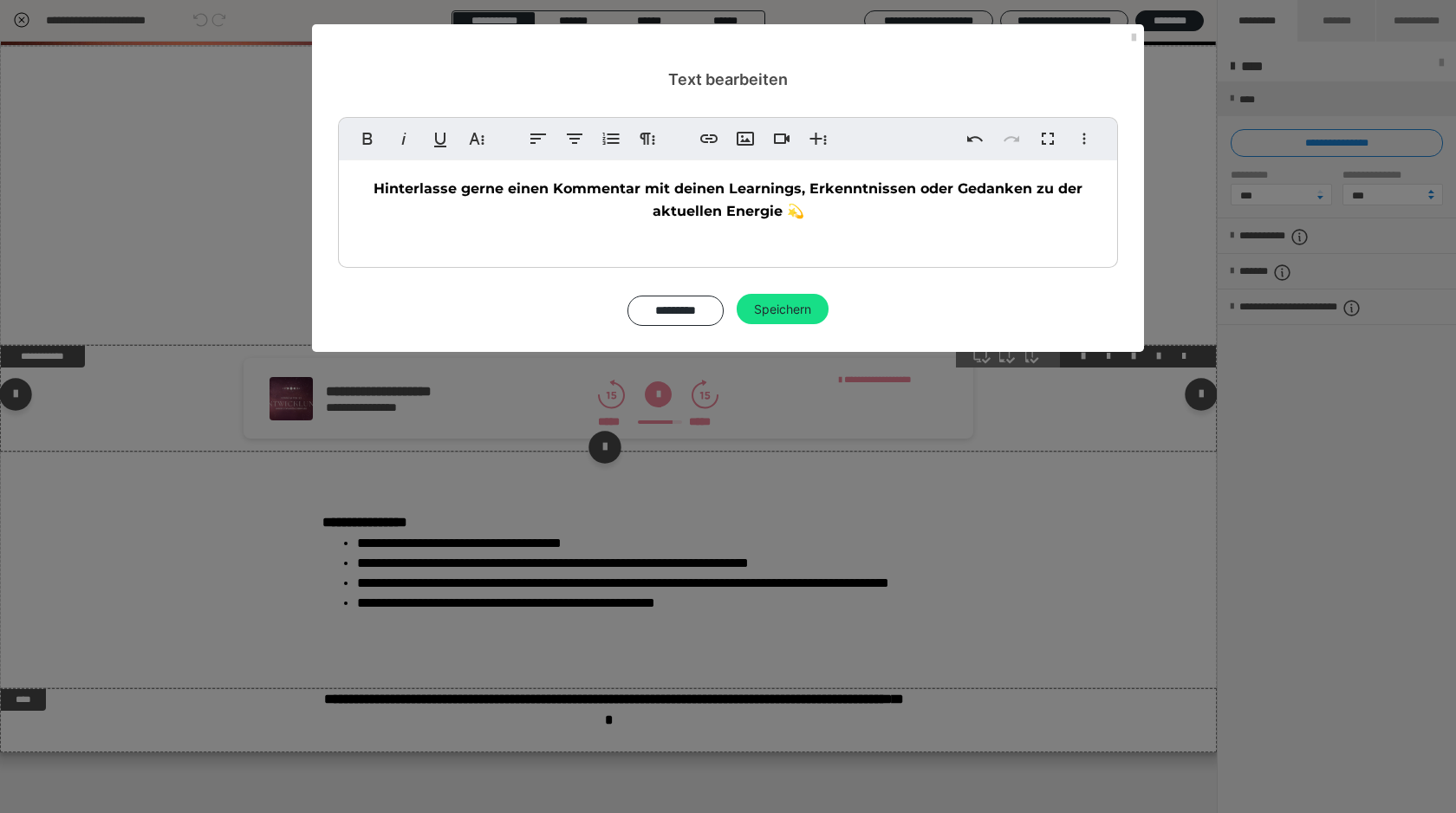 click on "********* Speichern" at bounding box center [728, 310] 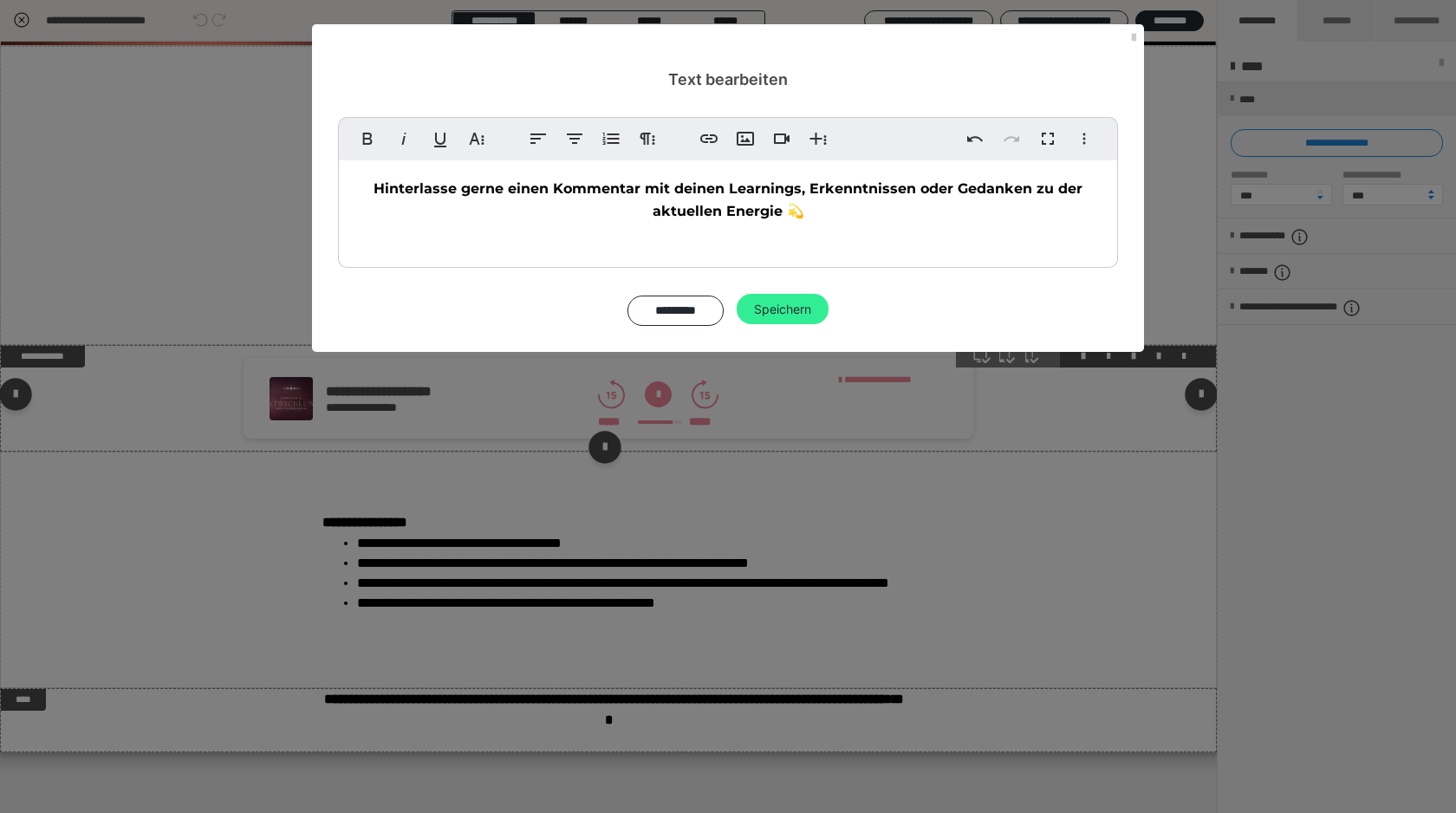 click on "Speichern" at bounding box center [783, 309] 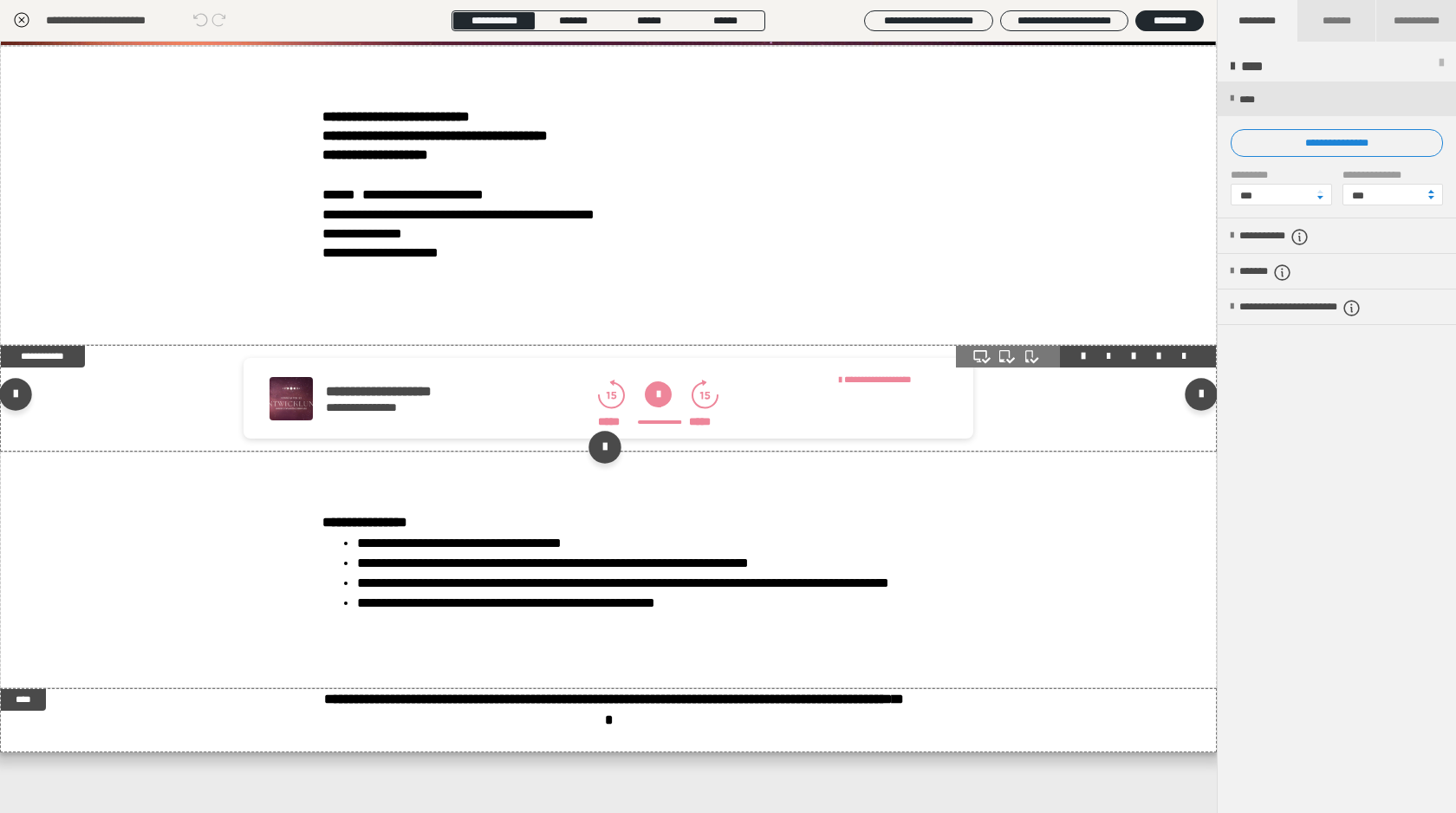 click at bounding box center (658, 394) 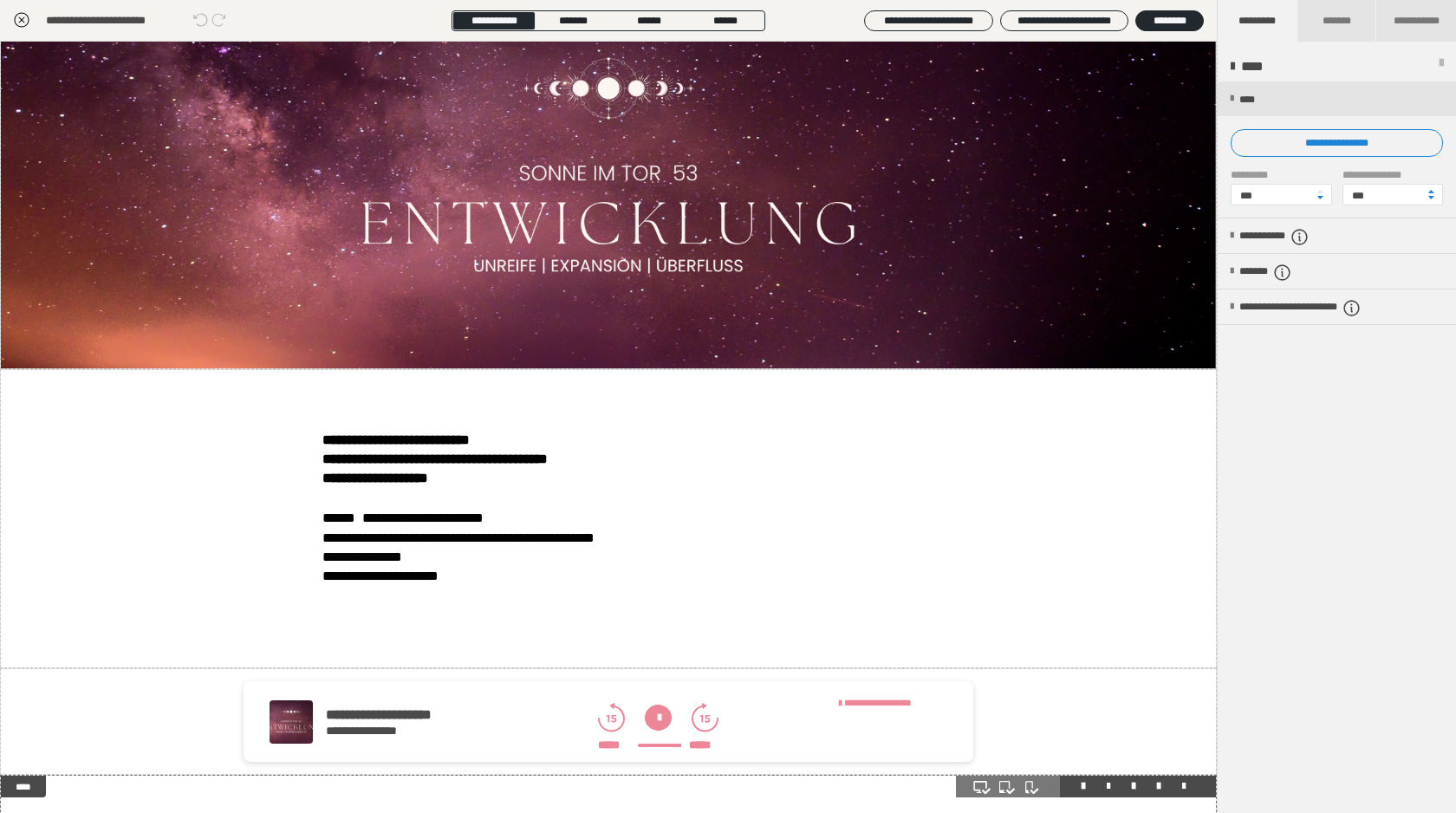 scroll, scrollTop: 0, scrollLeft: 0, axis: both 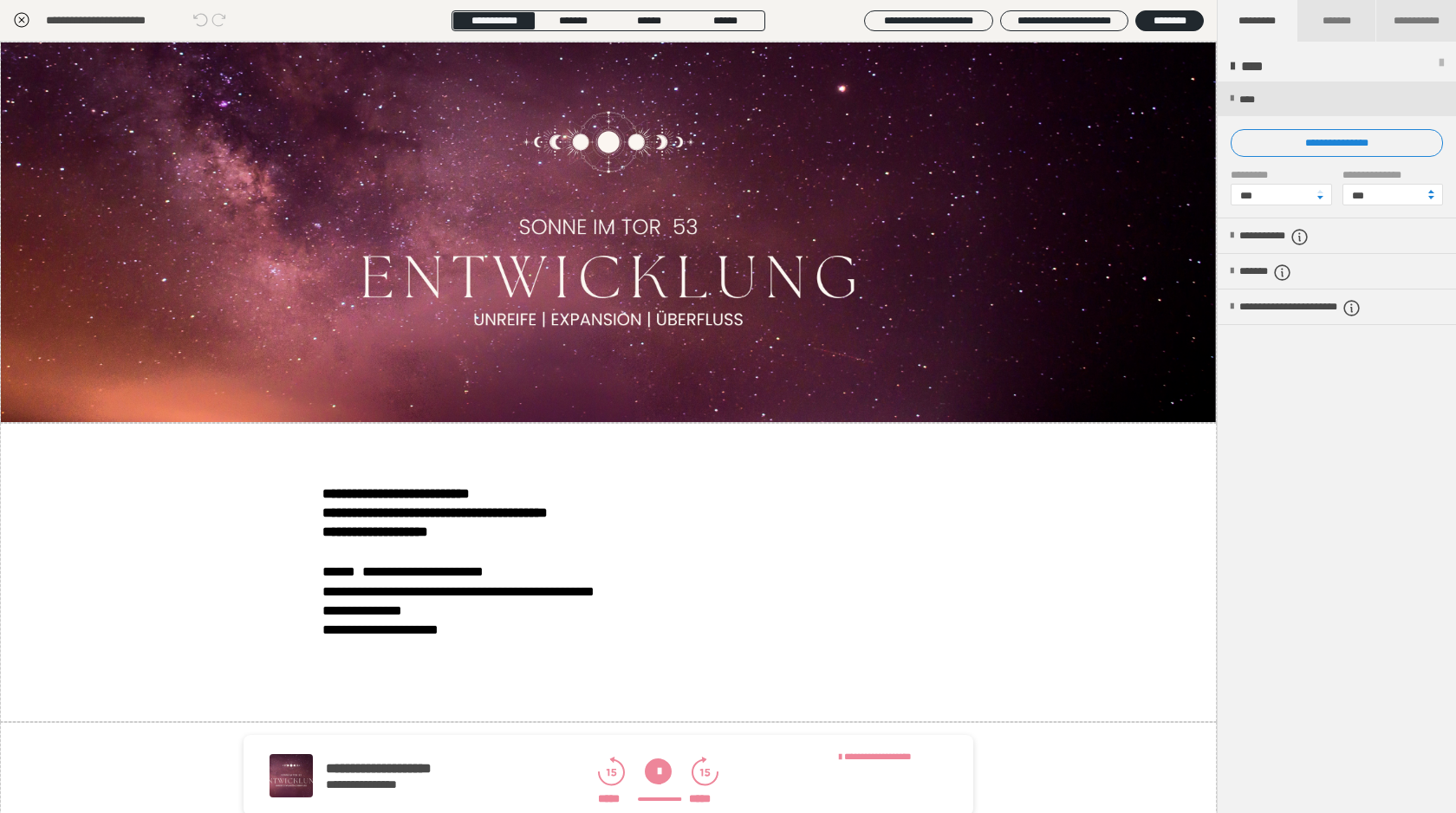 click 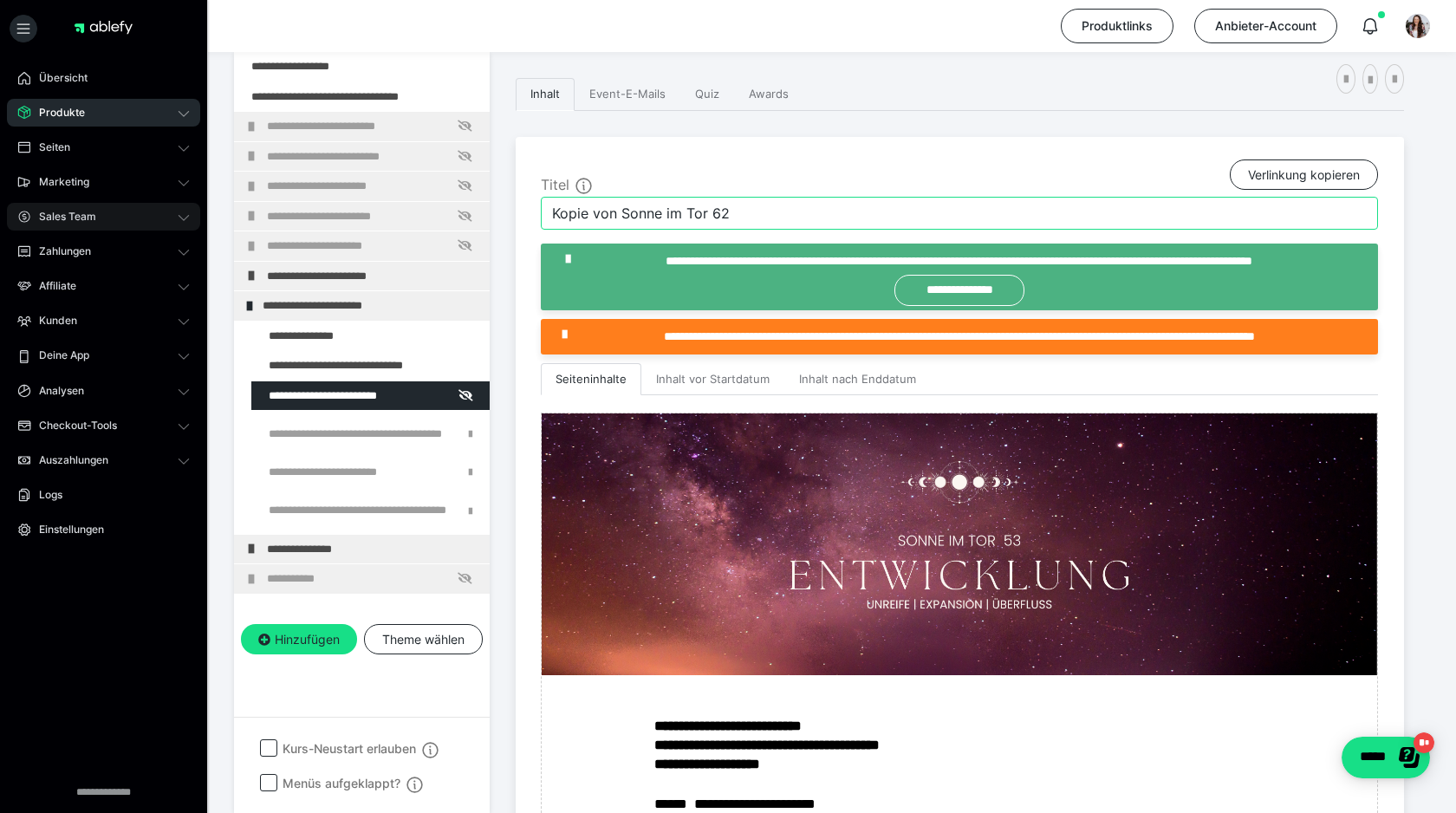 drag, startPoint x: 621, startPoint y: 207, endPoint x: 179, endPoint y: 206, distance: 442.00113 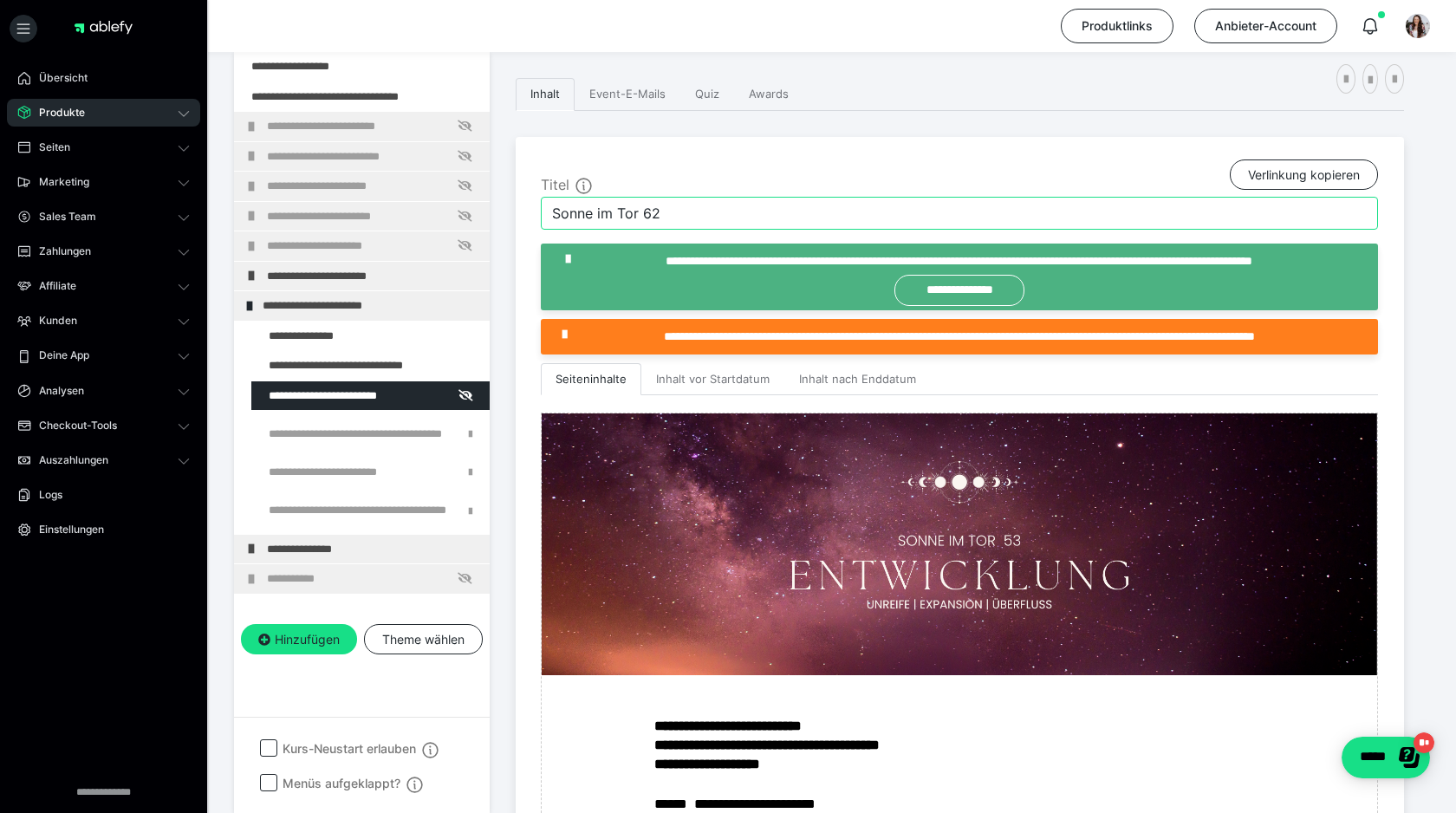 click on "Sonne im Tor 62" at bounding box center (959, 213) 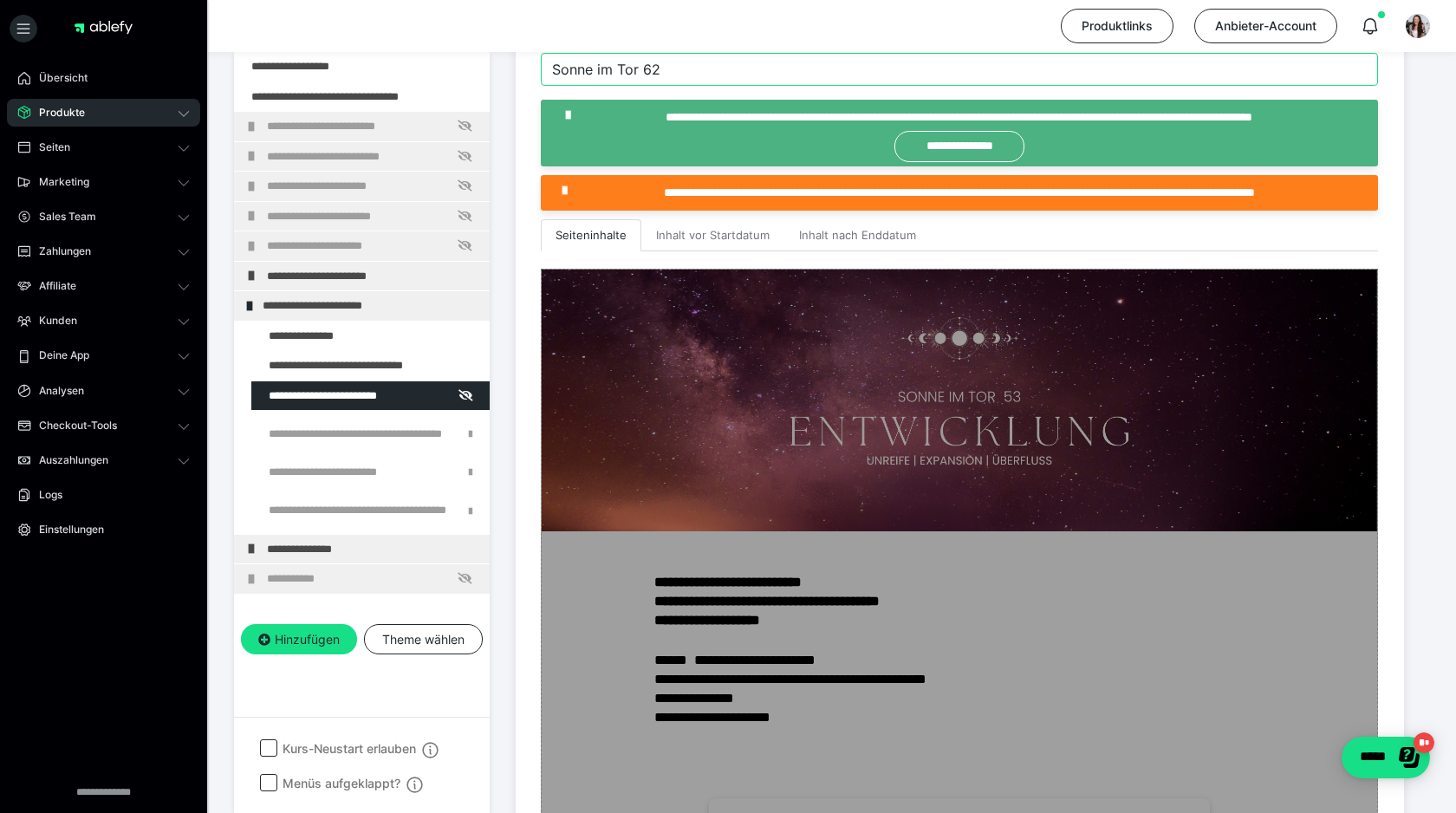 scroll, scrollTop: 442, scrollLeft: 0, axis: vertical 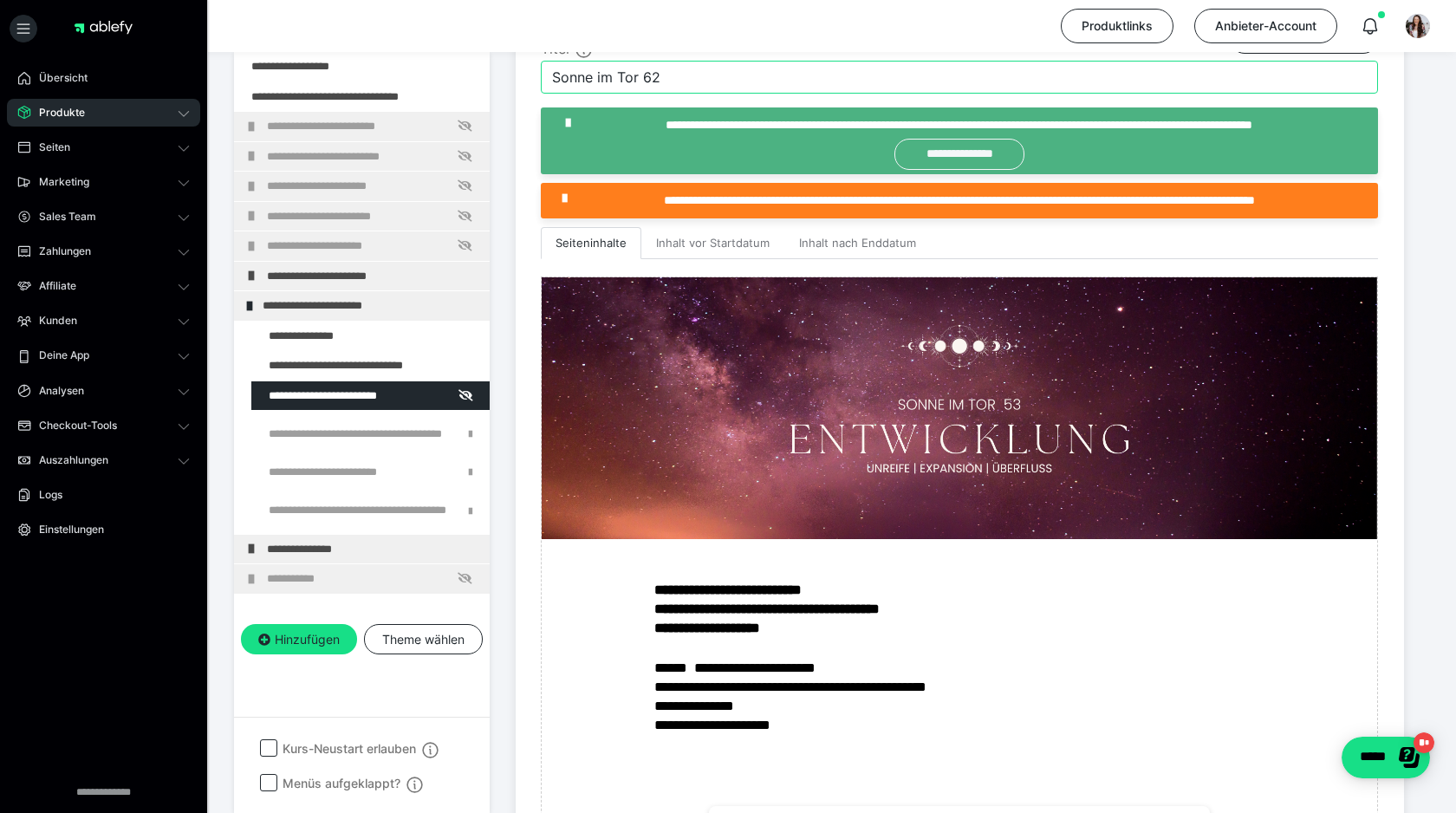 type on "Sonne im Tor 62" 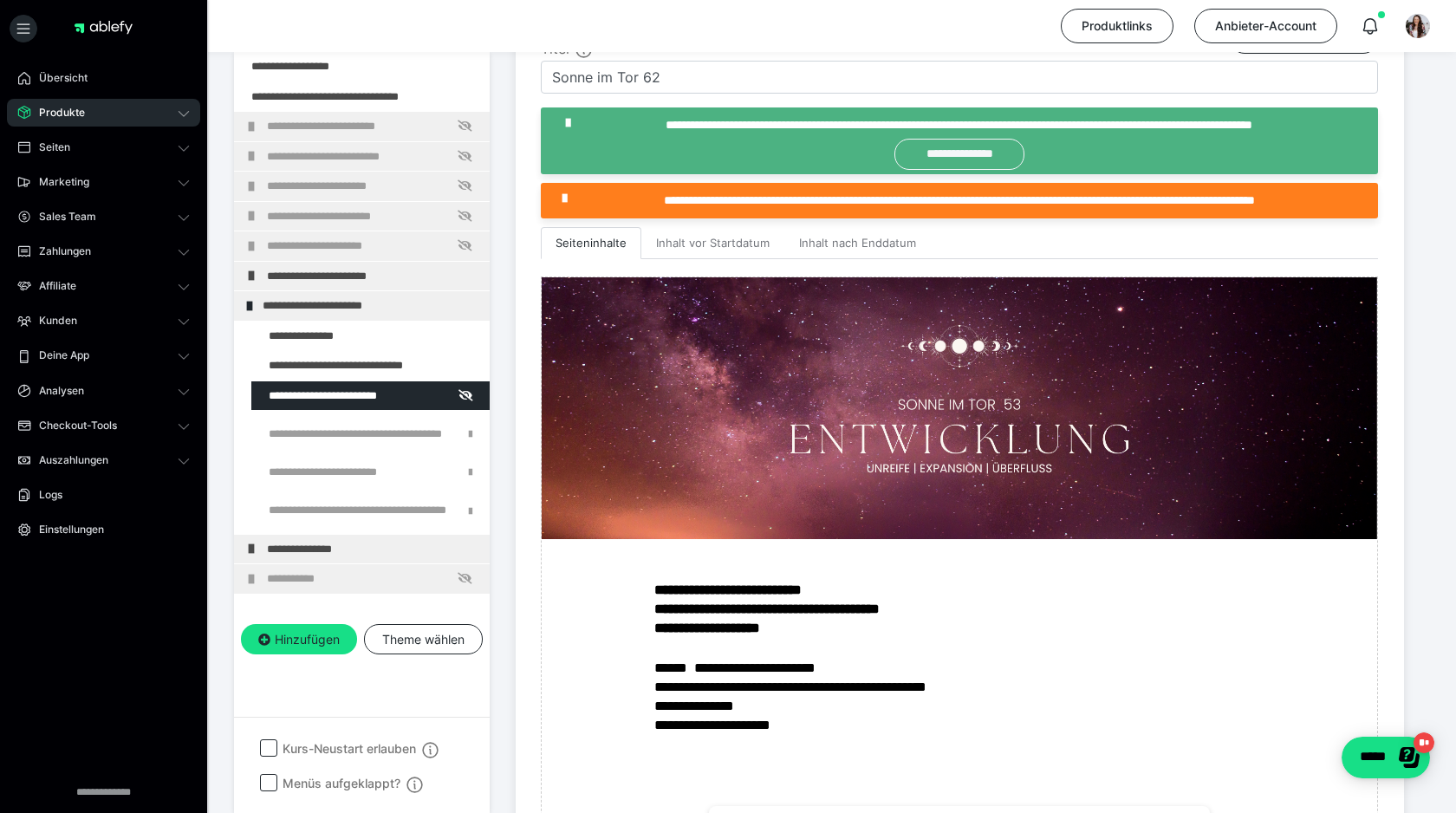 click on "**********" at bounding box center (959, 154) 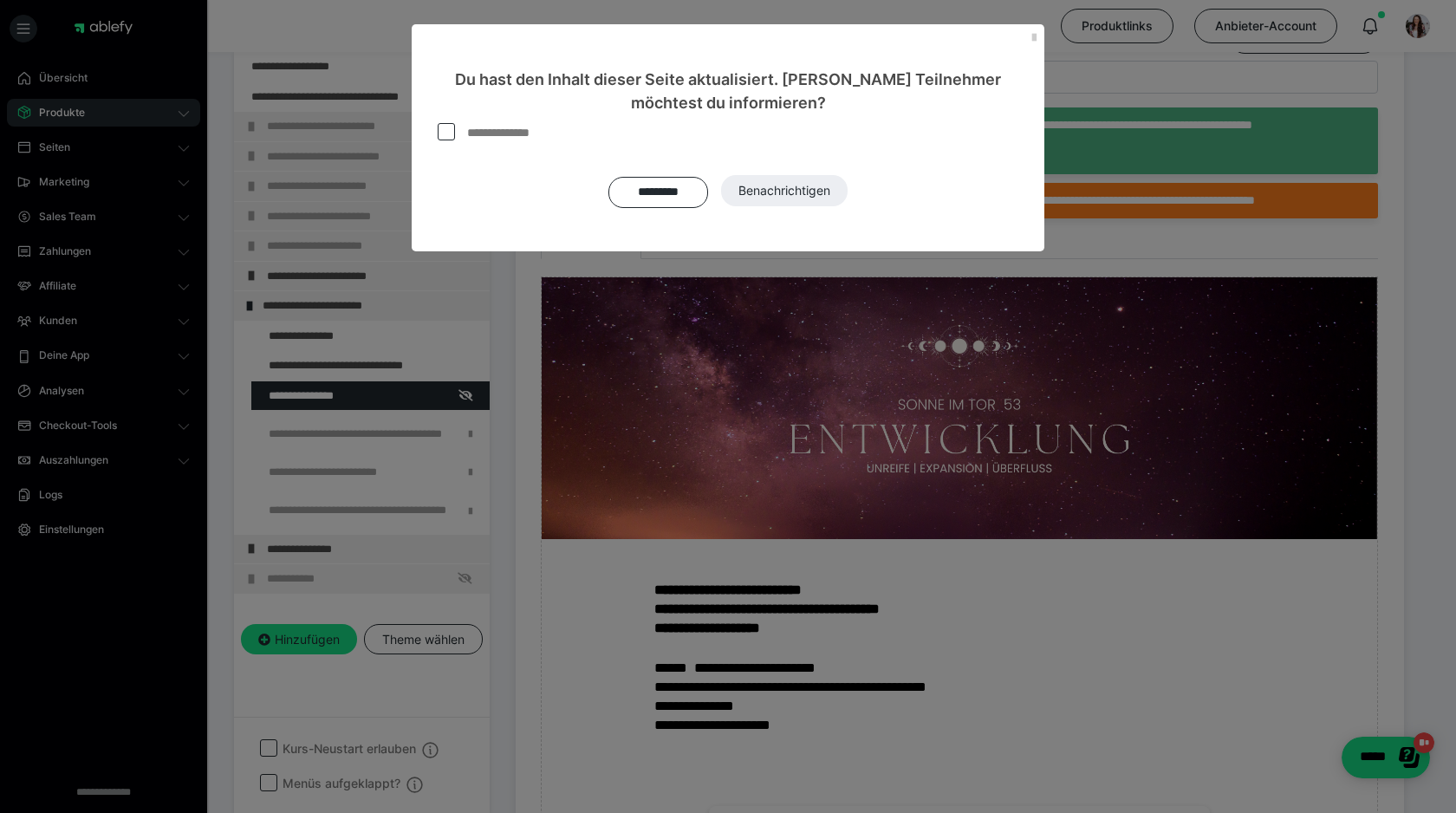 click on "**********" at bounding box center (506, 133) 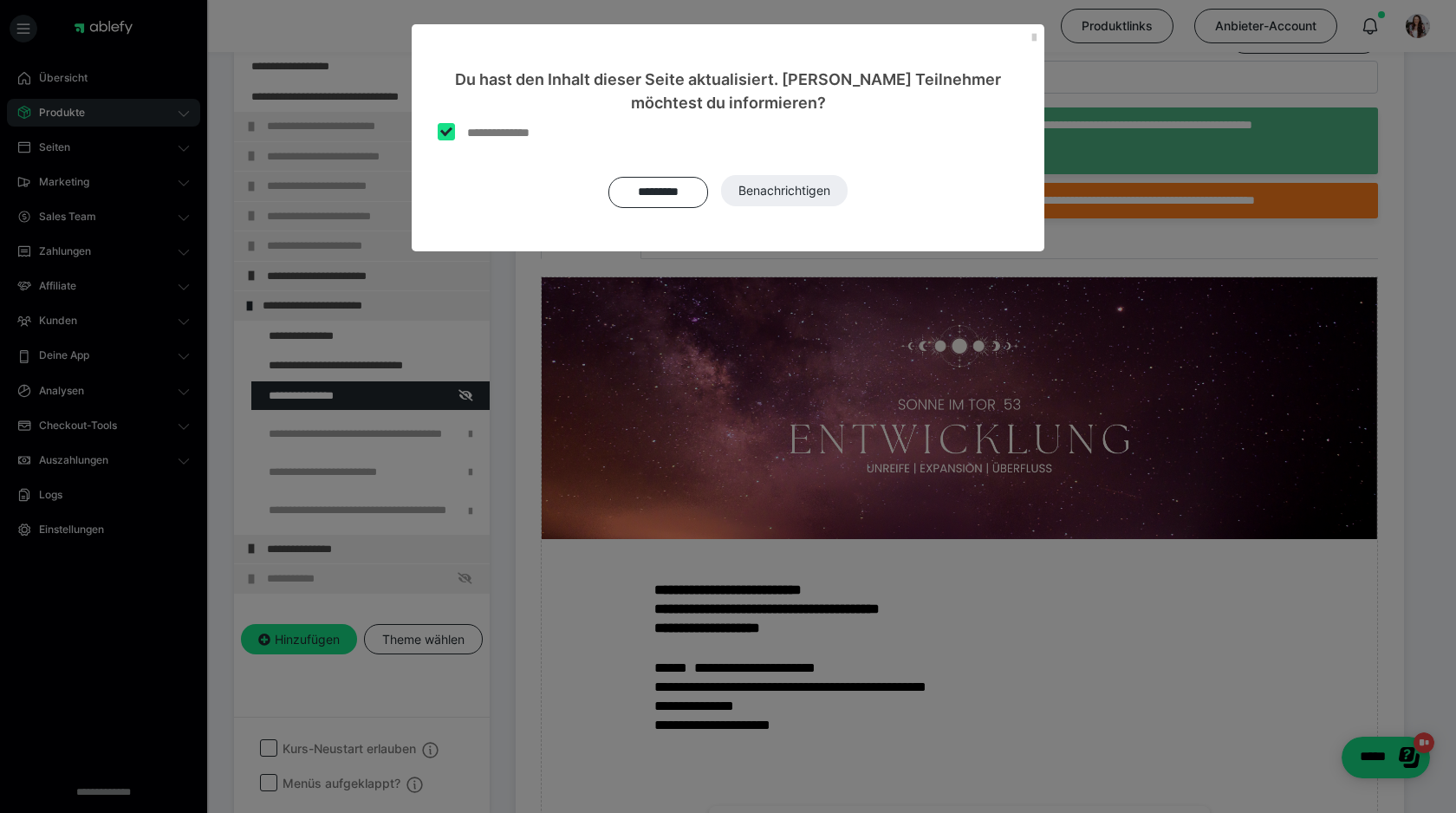 checkbox on "****" 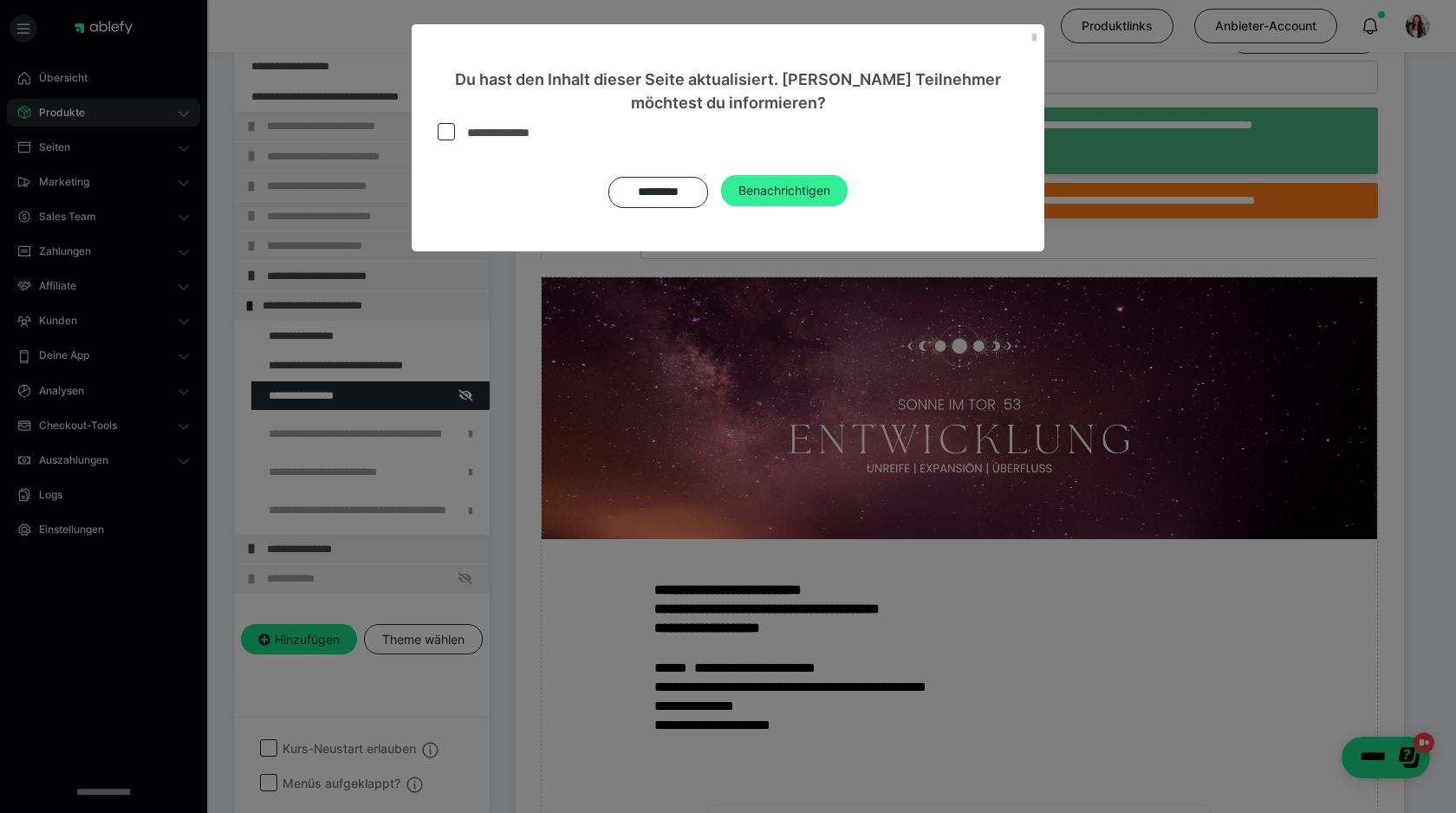 click on "Benachrichtigen" at bounding box center [784, 191] 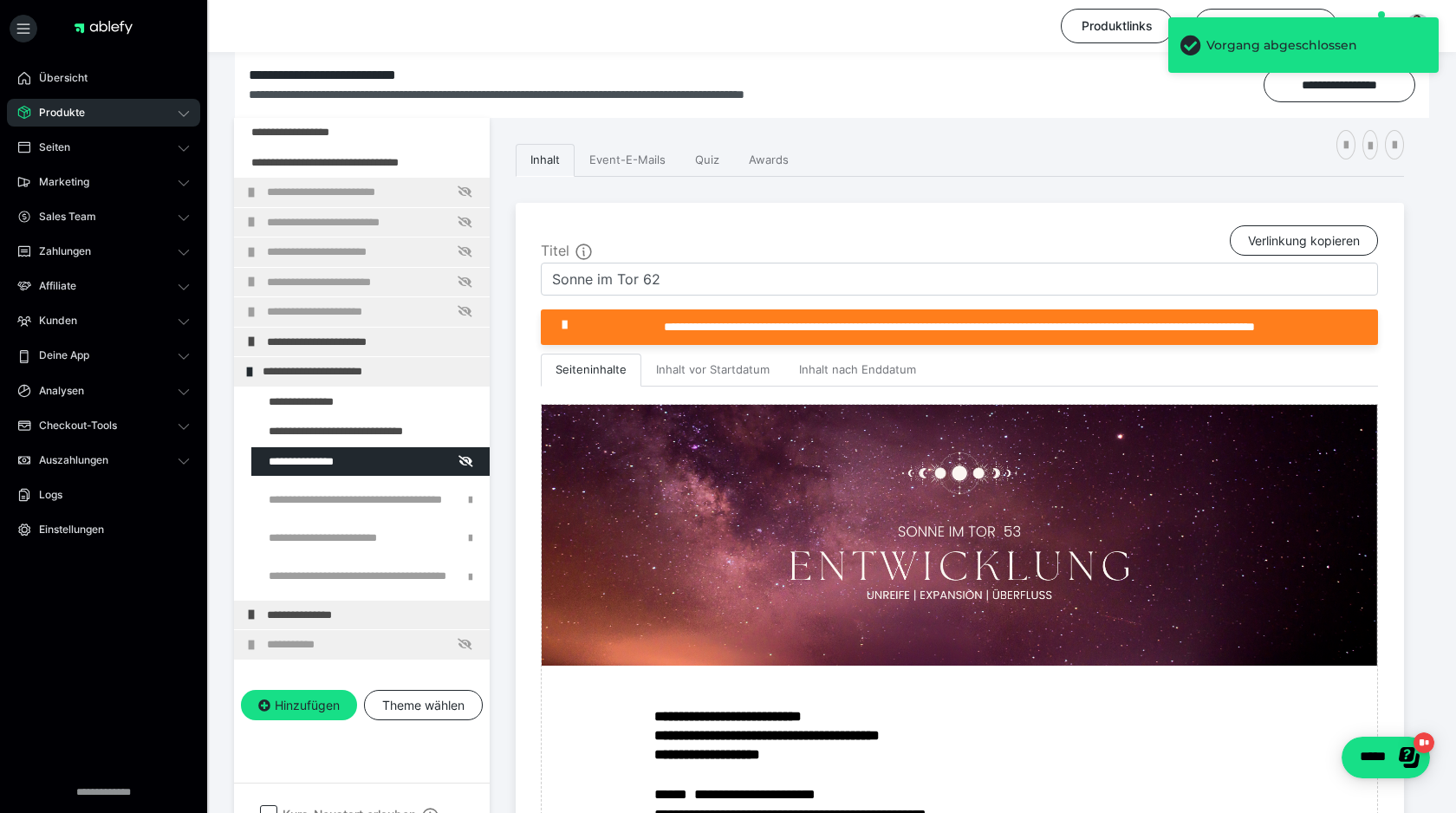 scroll, scrollTop: 144, scrollLeft: 0, axis: vertical 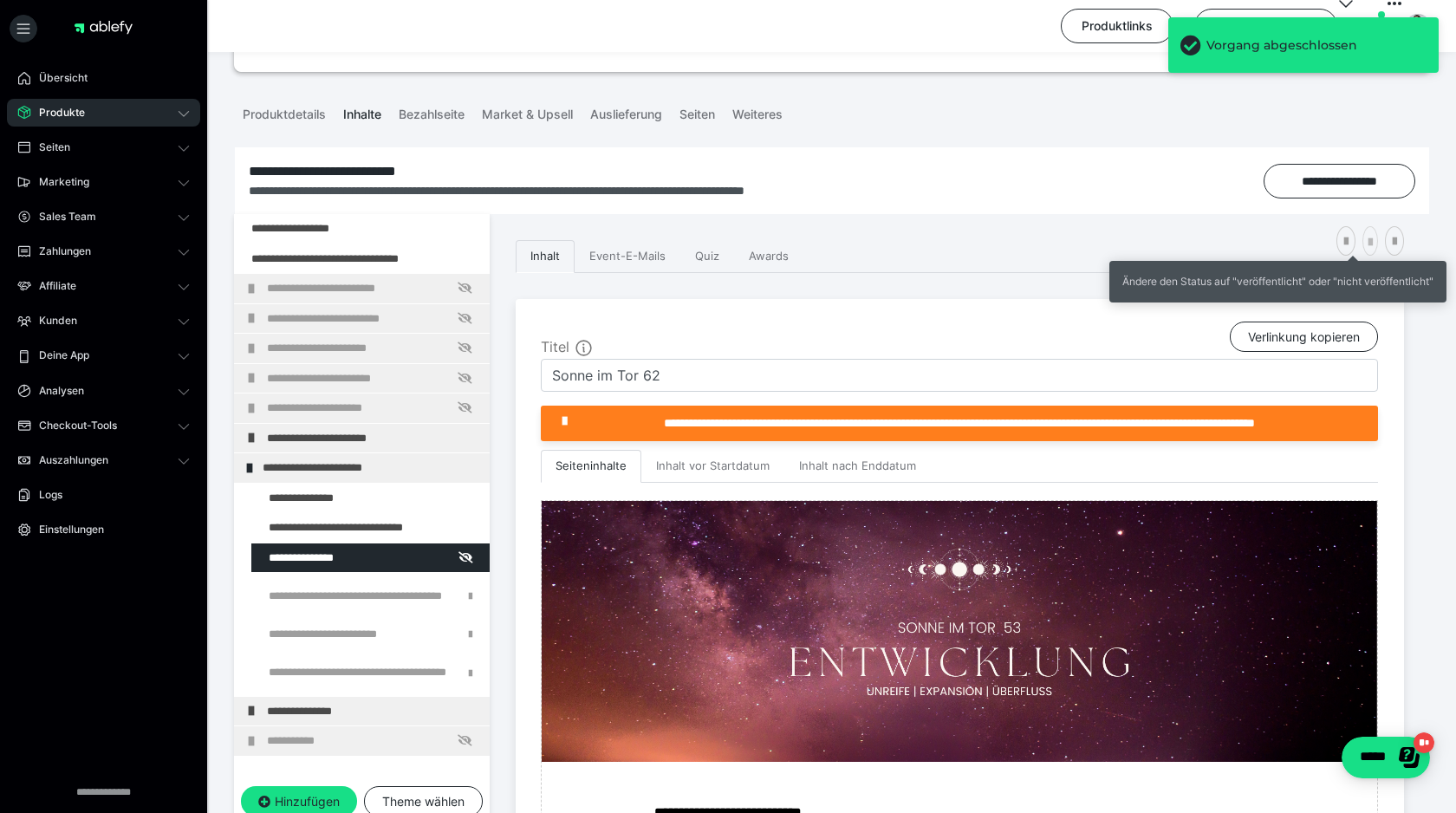 click at bounding box center [1370, 243] 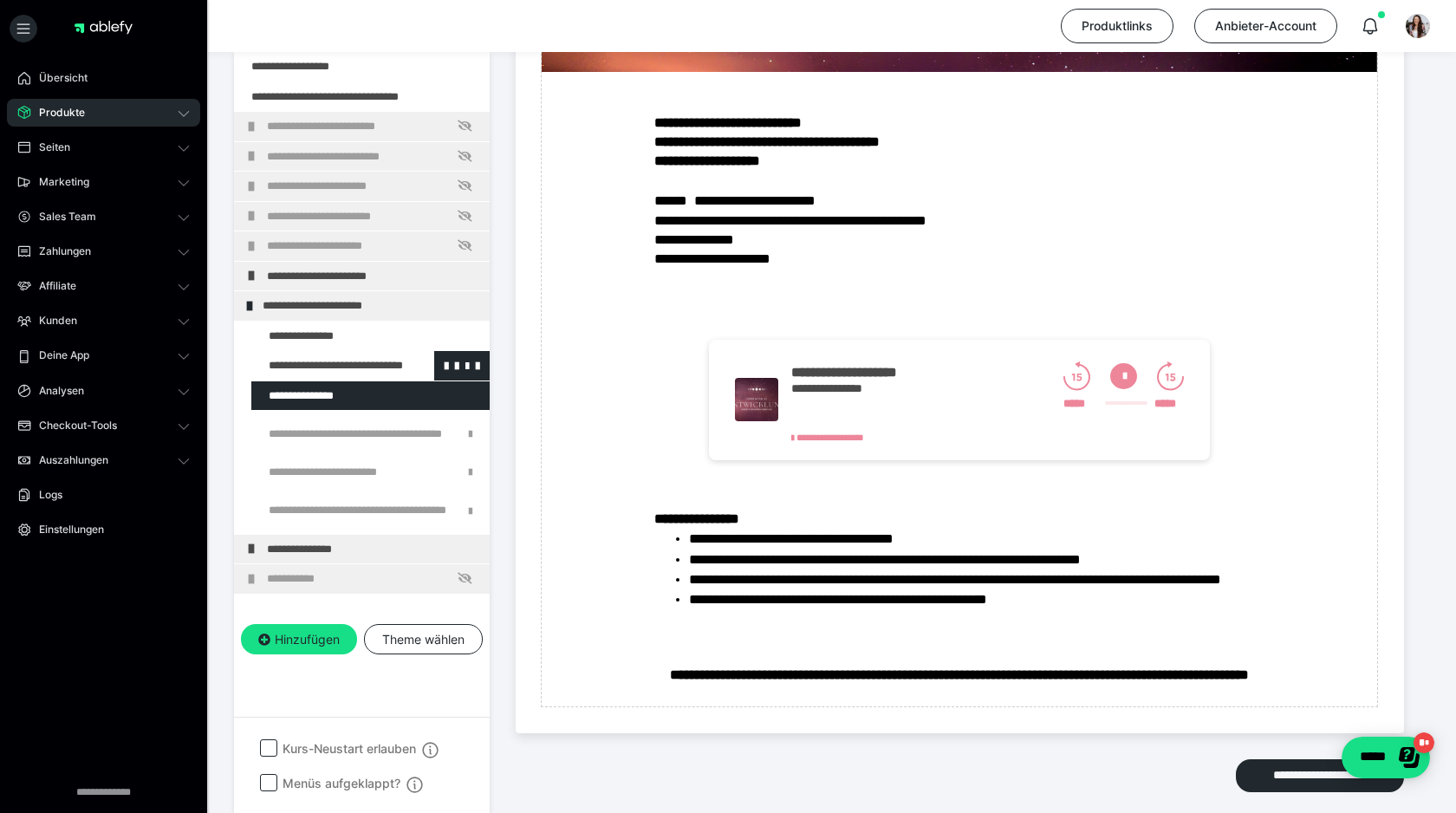 scroll, scrollTop: 827, scrollLeft: 0, axis: vertical 